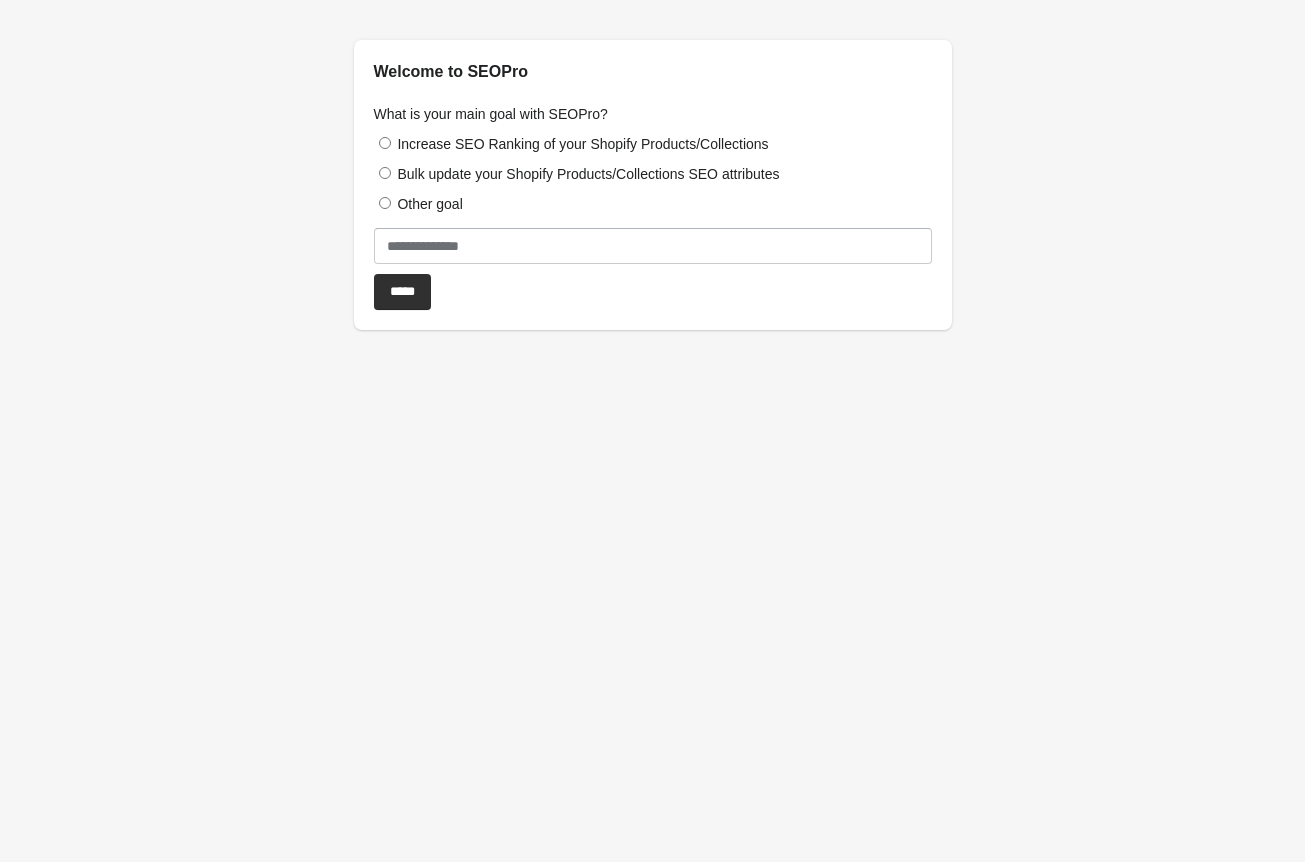 scroll, scrollTop: 0, scrollLeft: 0, axis: both 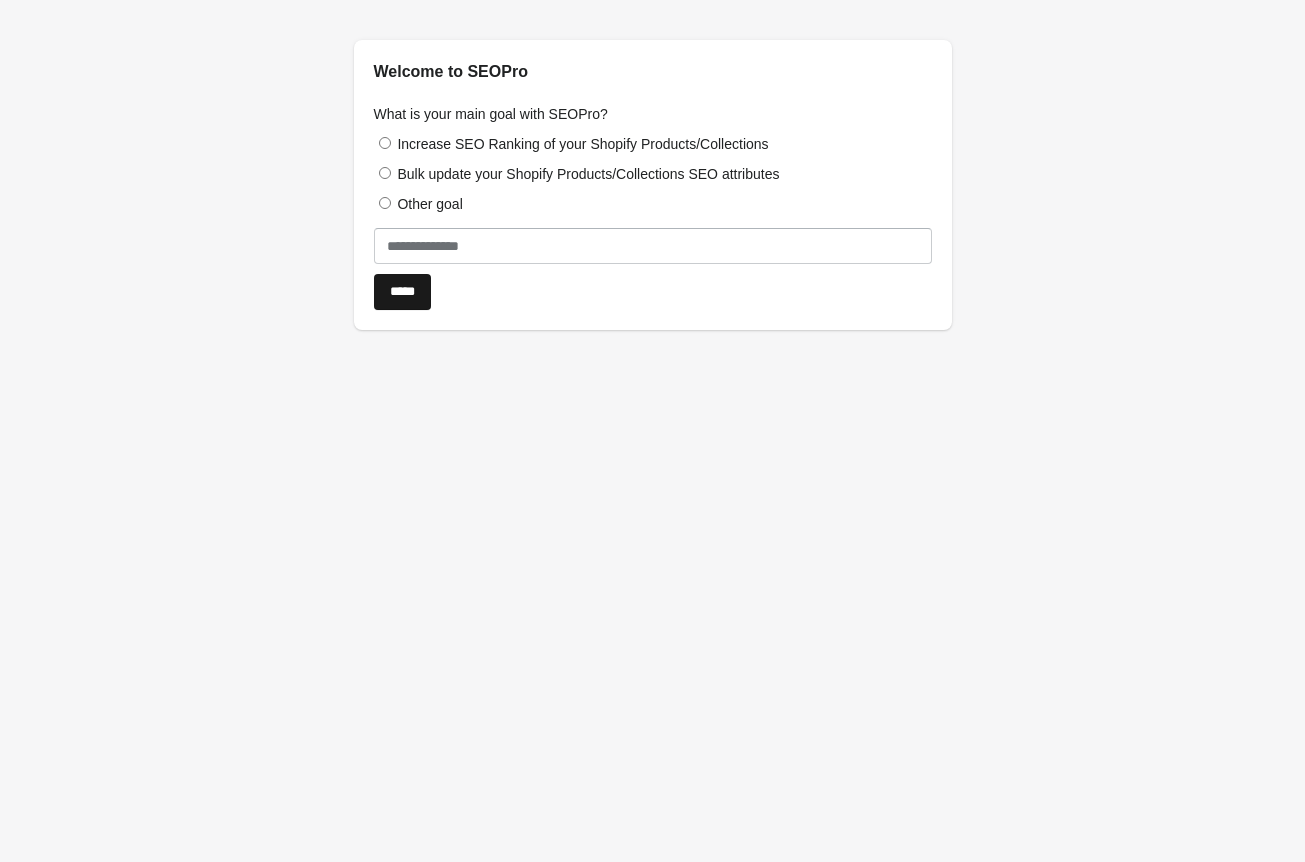 click on "*****" at bounding box center [402, 292] 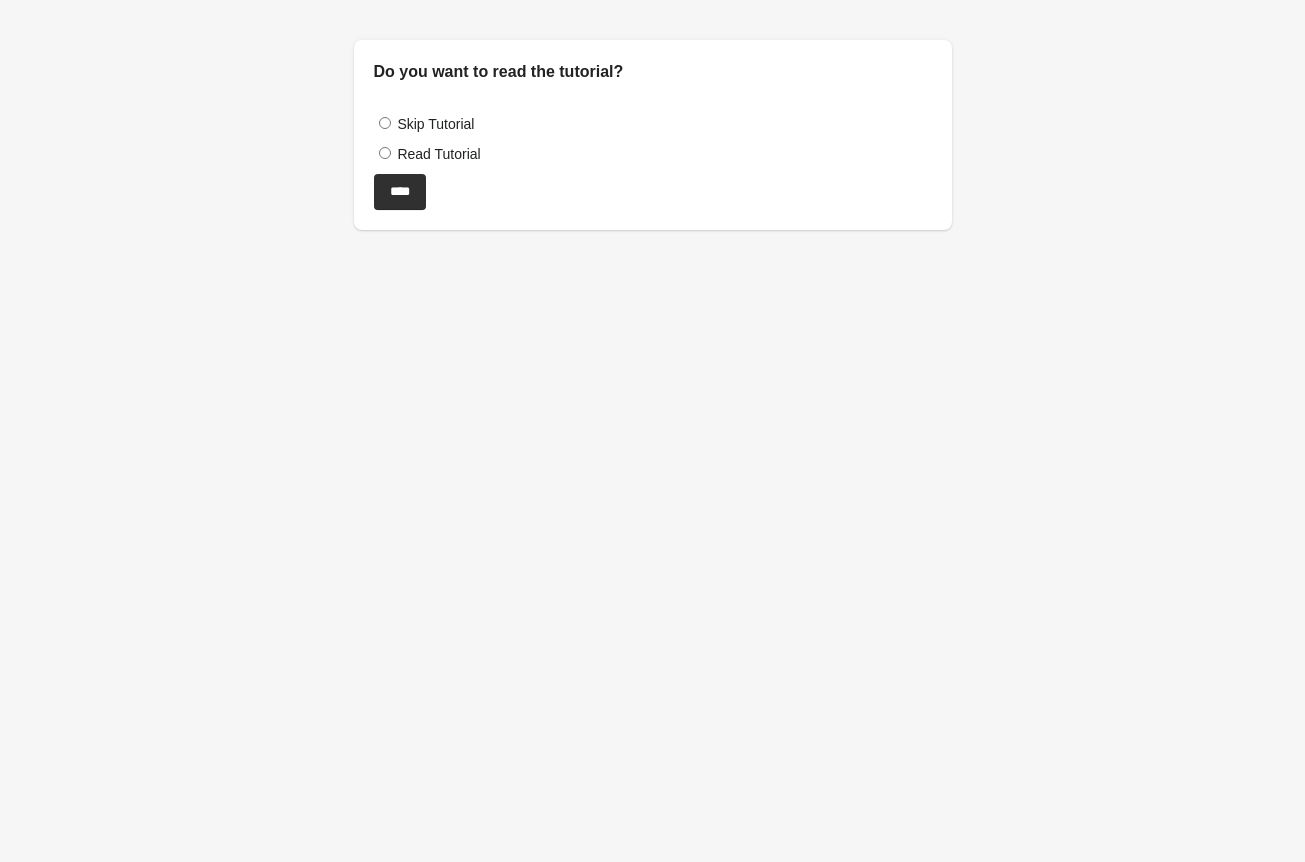 click on "Read Tutorial" at bounding box center (438, 154) 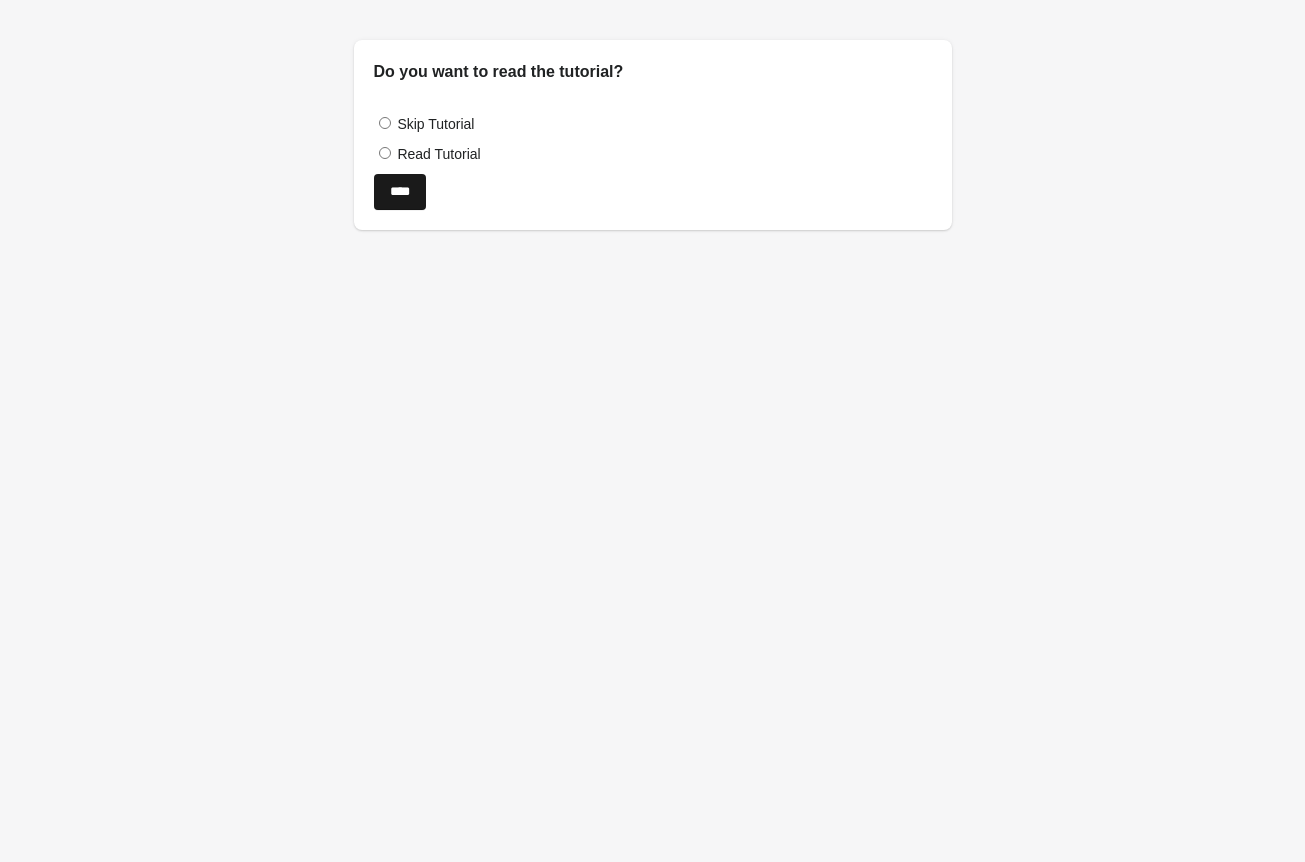 click on "****" at bounding box center [400, 192] 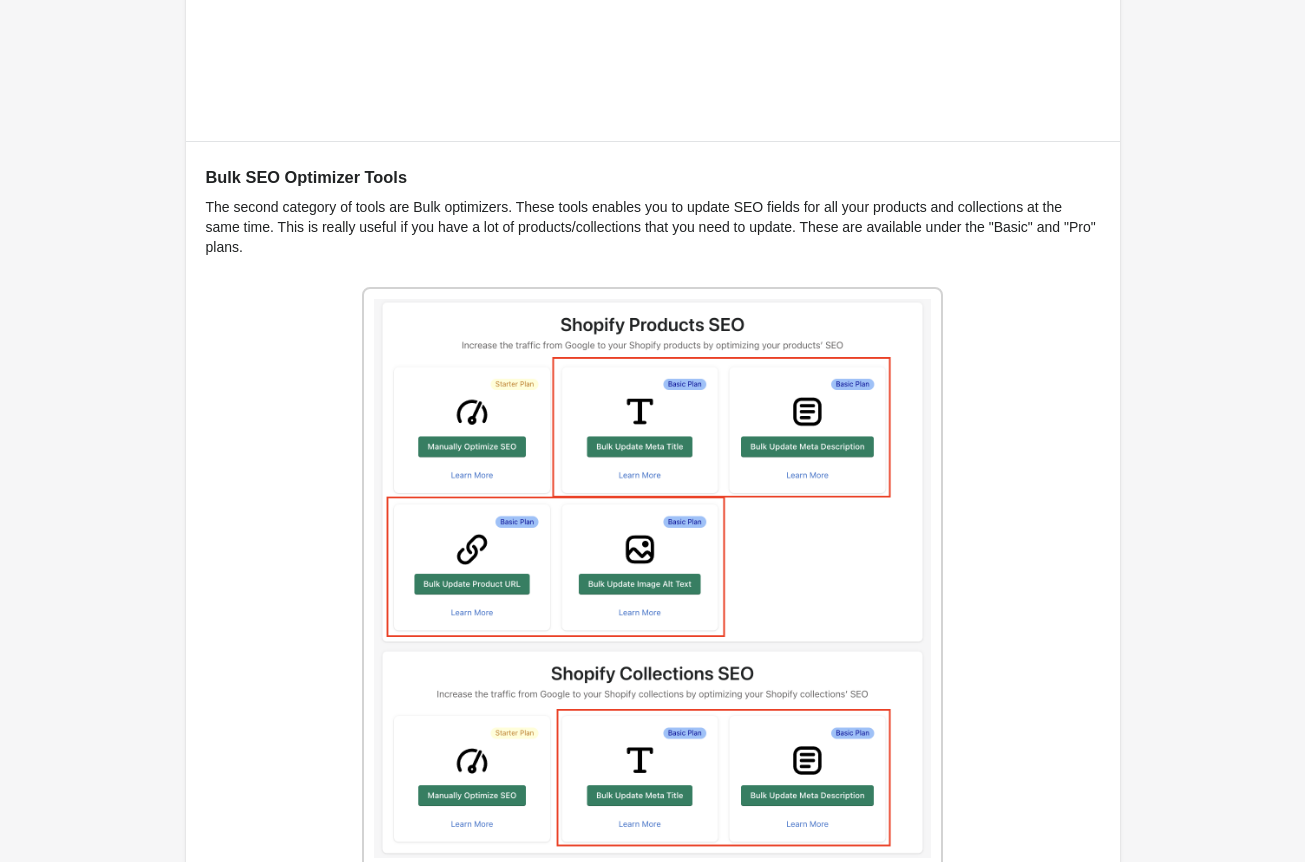 scroll, scrollTop: 2343, scrollLeft: 0, axis: vertical 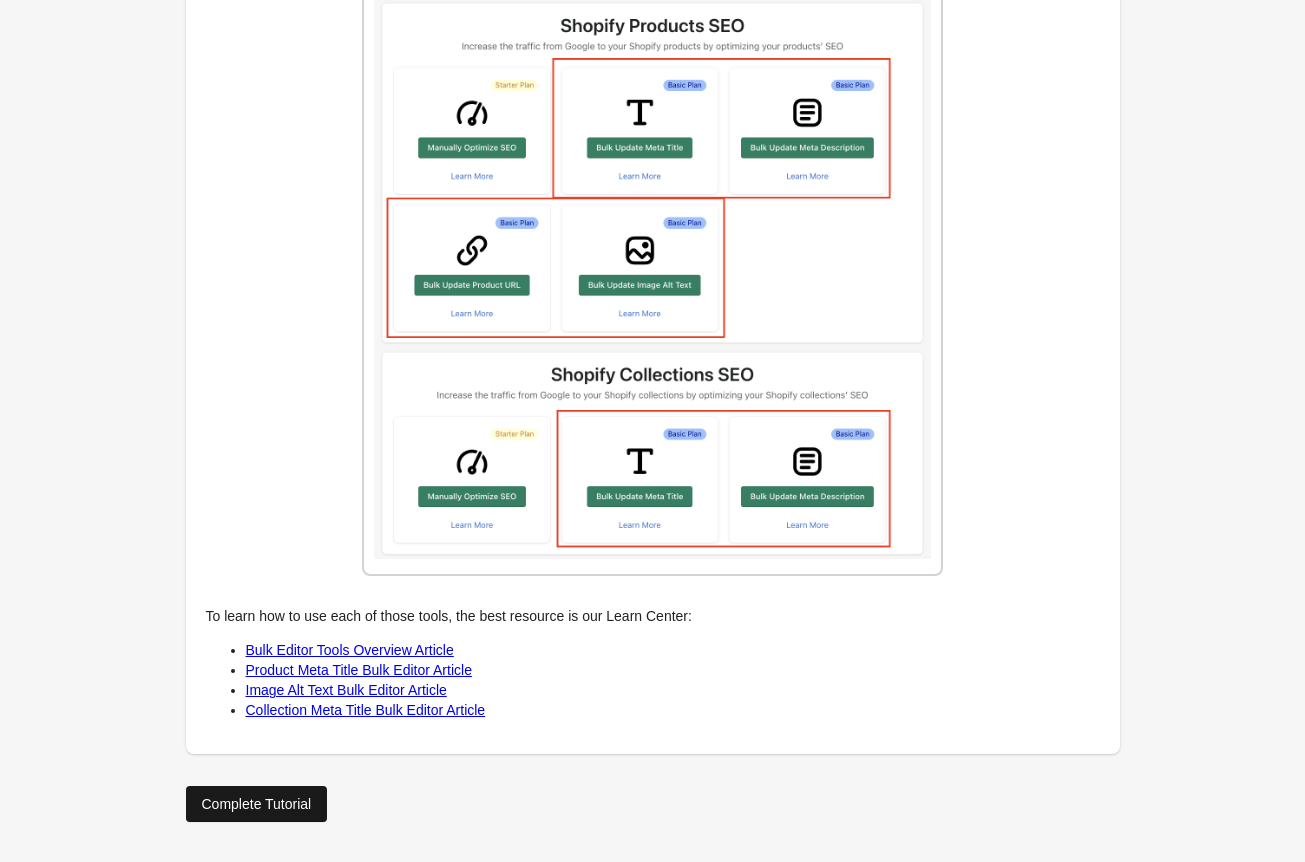 click on "Complete Tutorial" at bounding box center (257, 804) 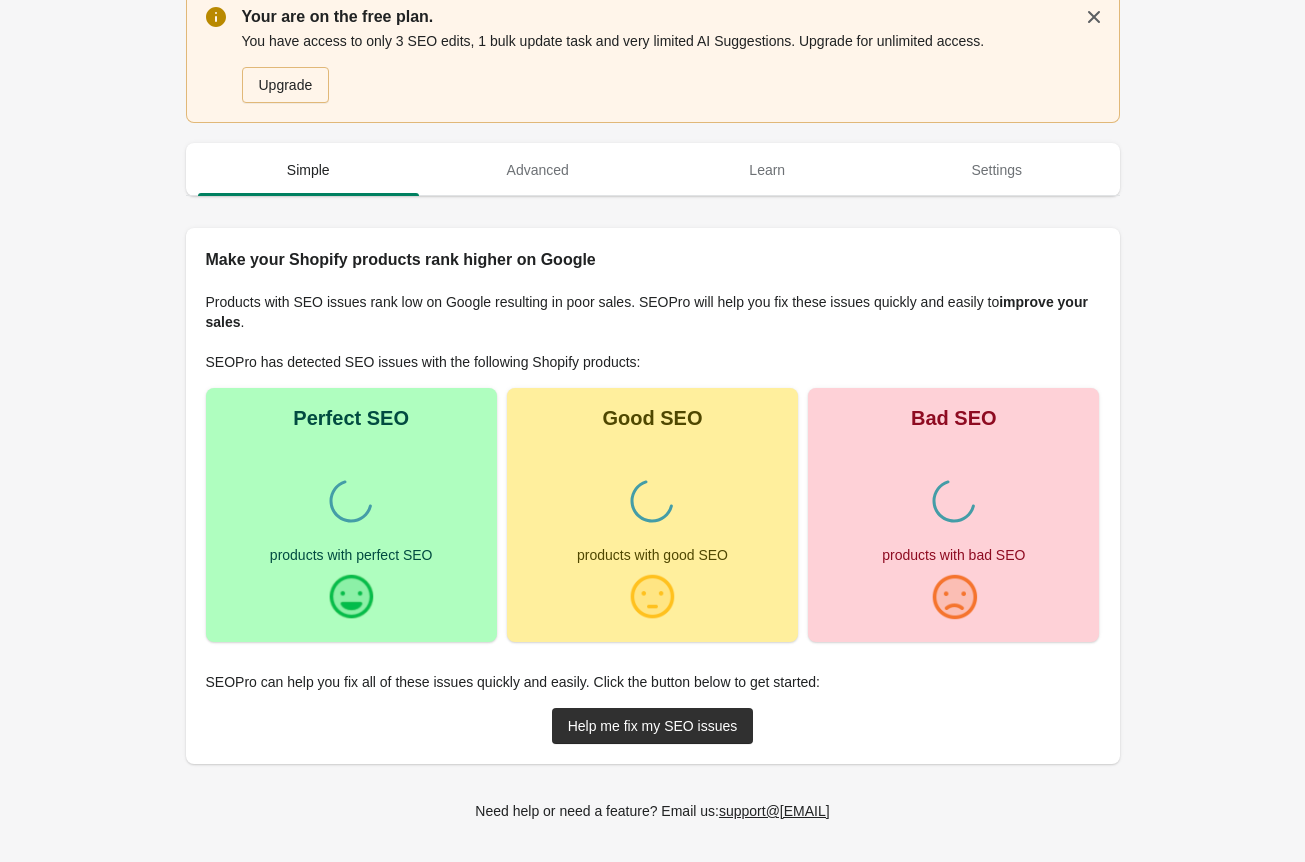 scroll, scrollTop: 0, scrollLeft: 0, axis: both 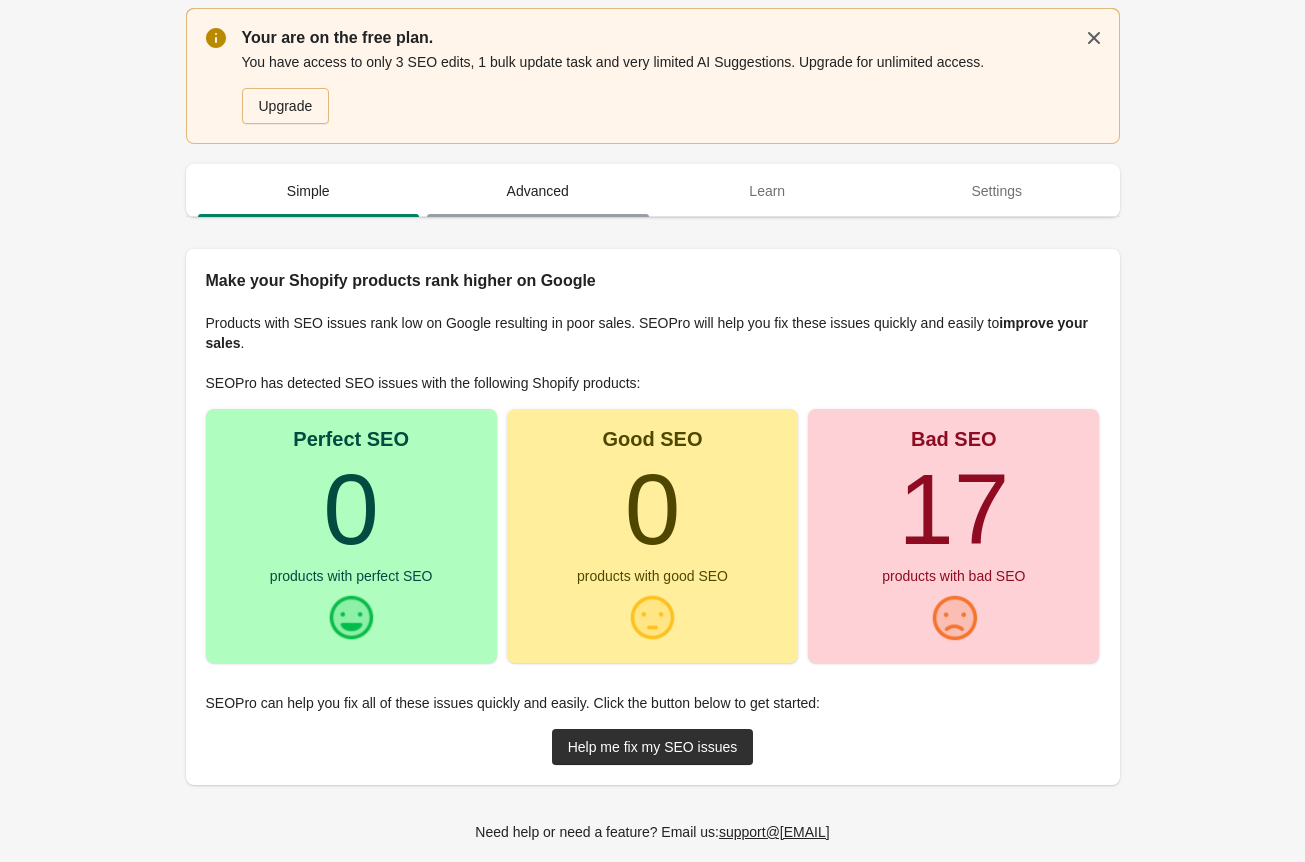 click on "Advanced" at bounding box center (538, 191) 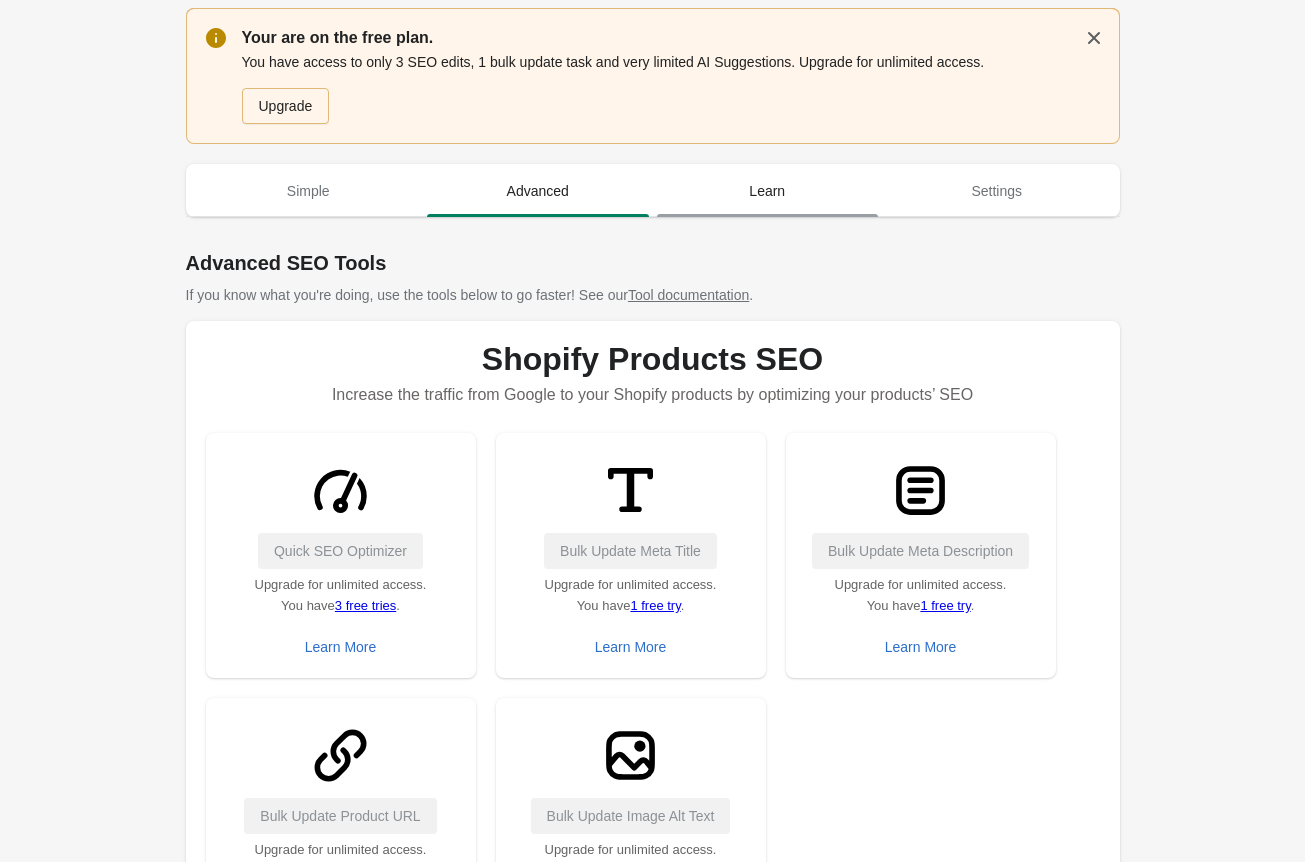 click on "Learn" at bounding box center (768, 191) 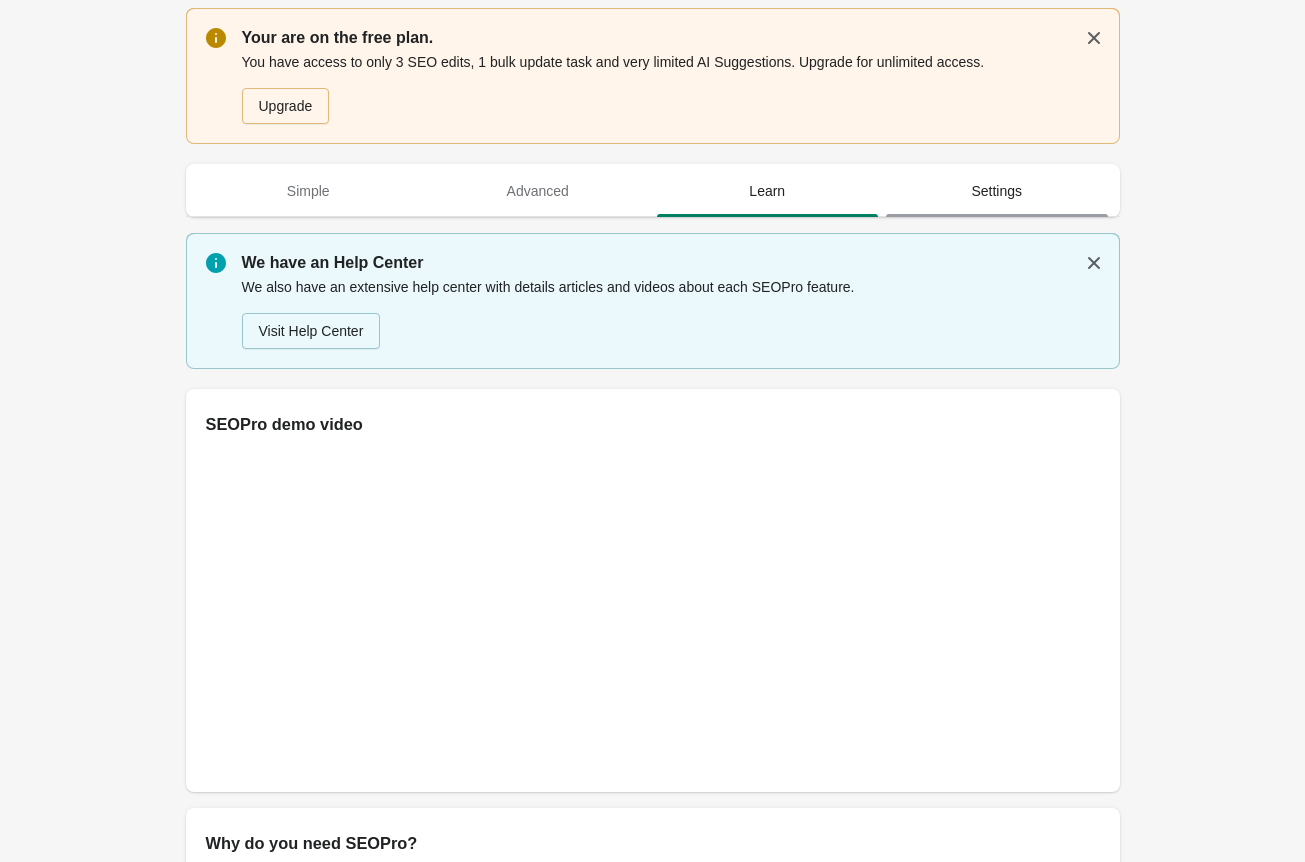 click on "Settings" at bounding box center [997, 191] 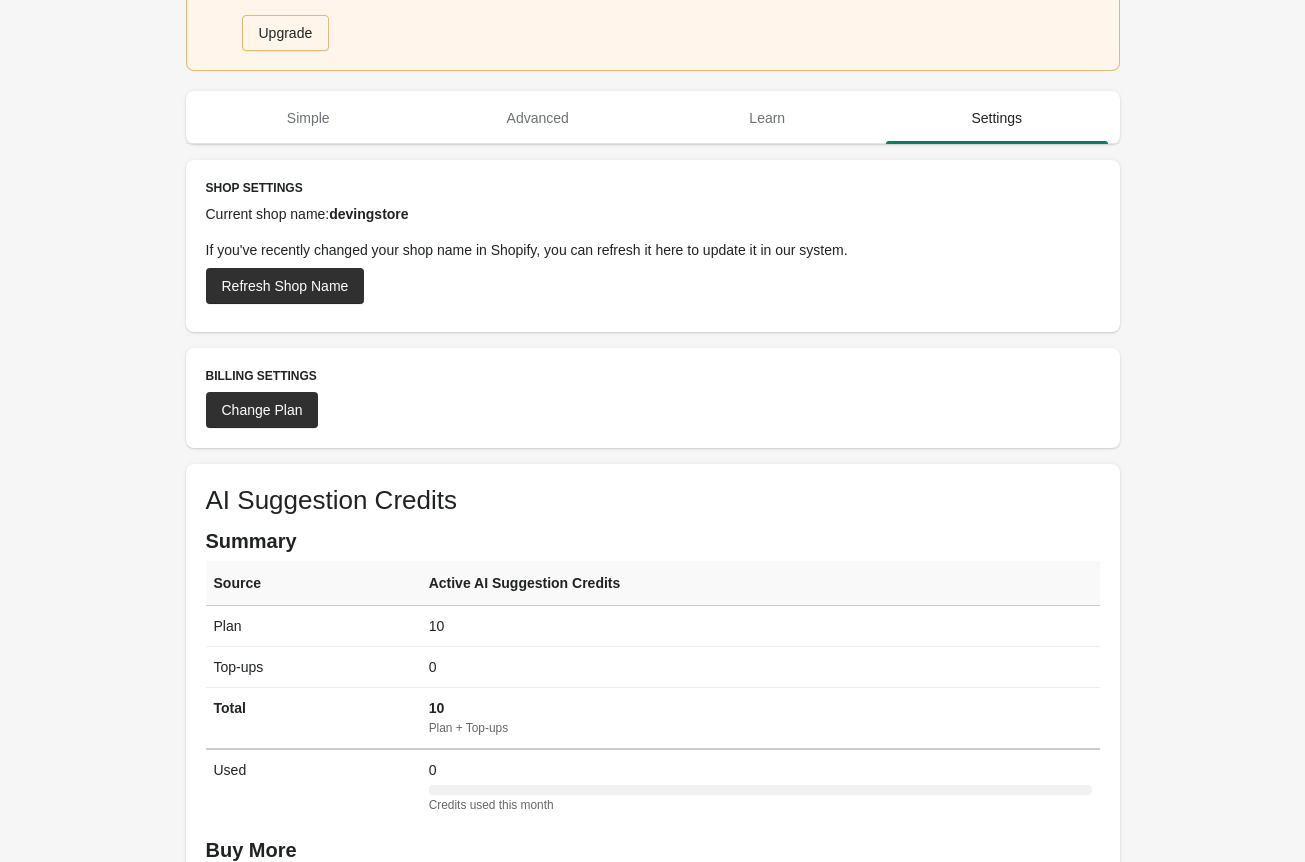 scroll, scrollTop: 0, scrollLeft: 0, axis: both 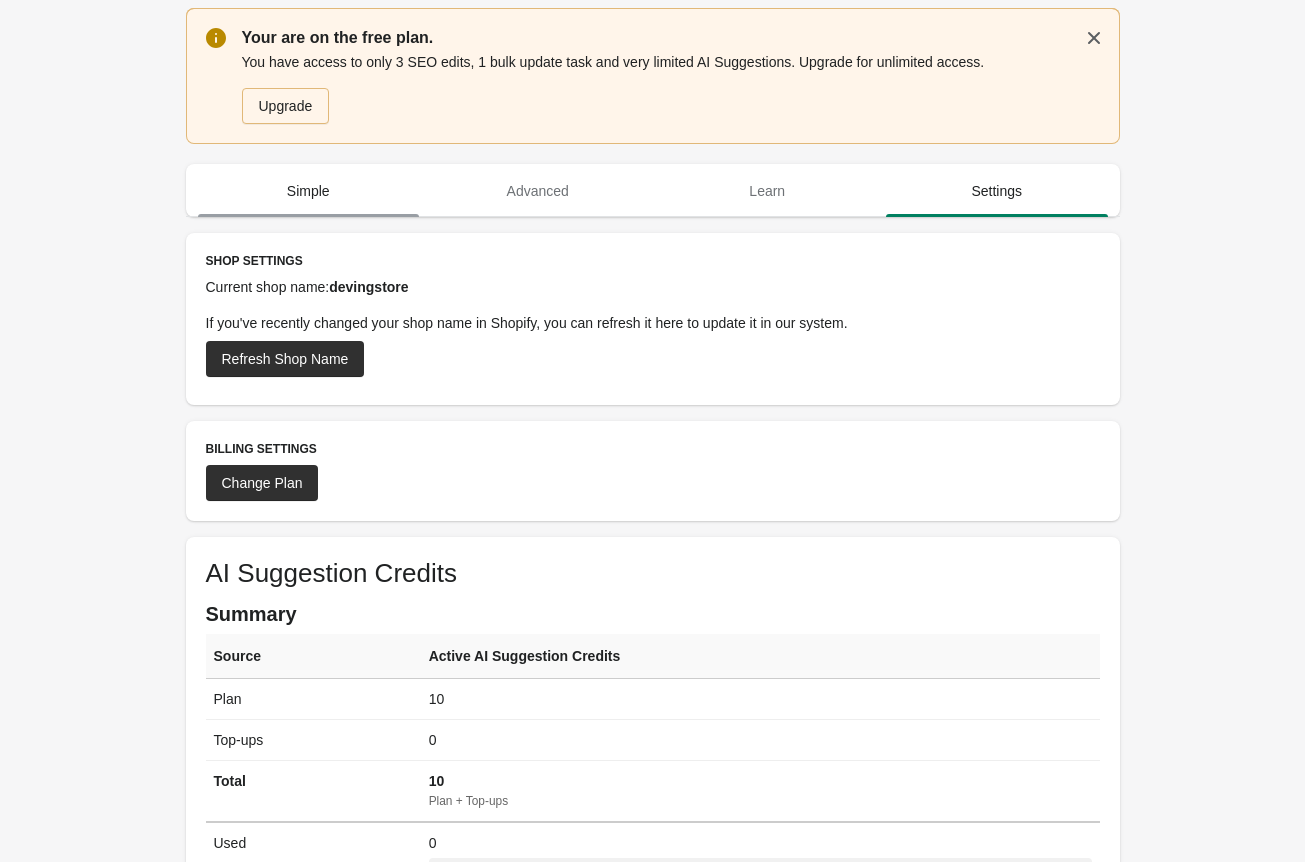 click on "Simple" at bounding box center [309, 191] 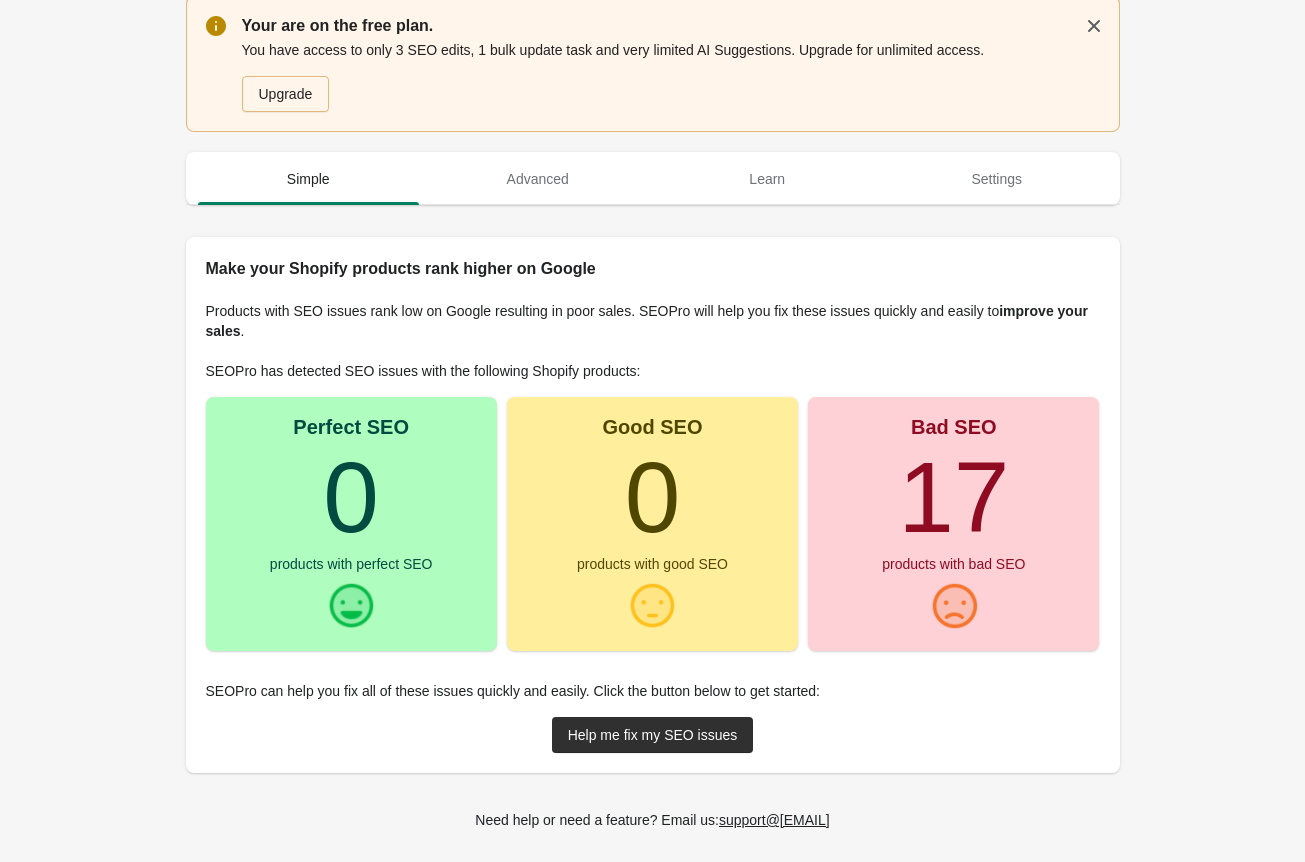 scroll, scrollTop: 21, scrollLeft: 0, axis: vertical 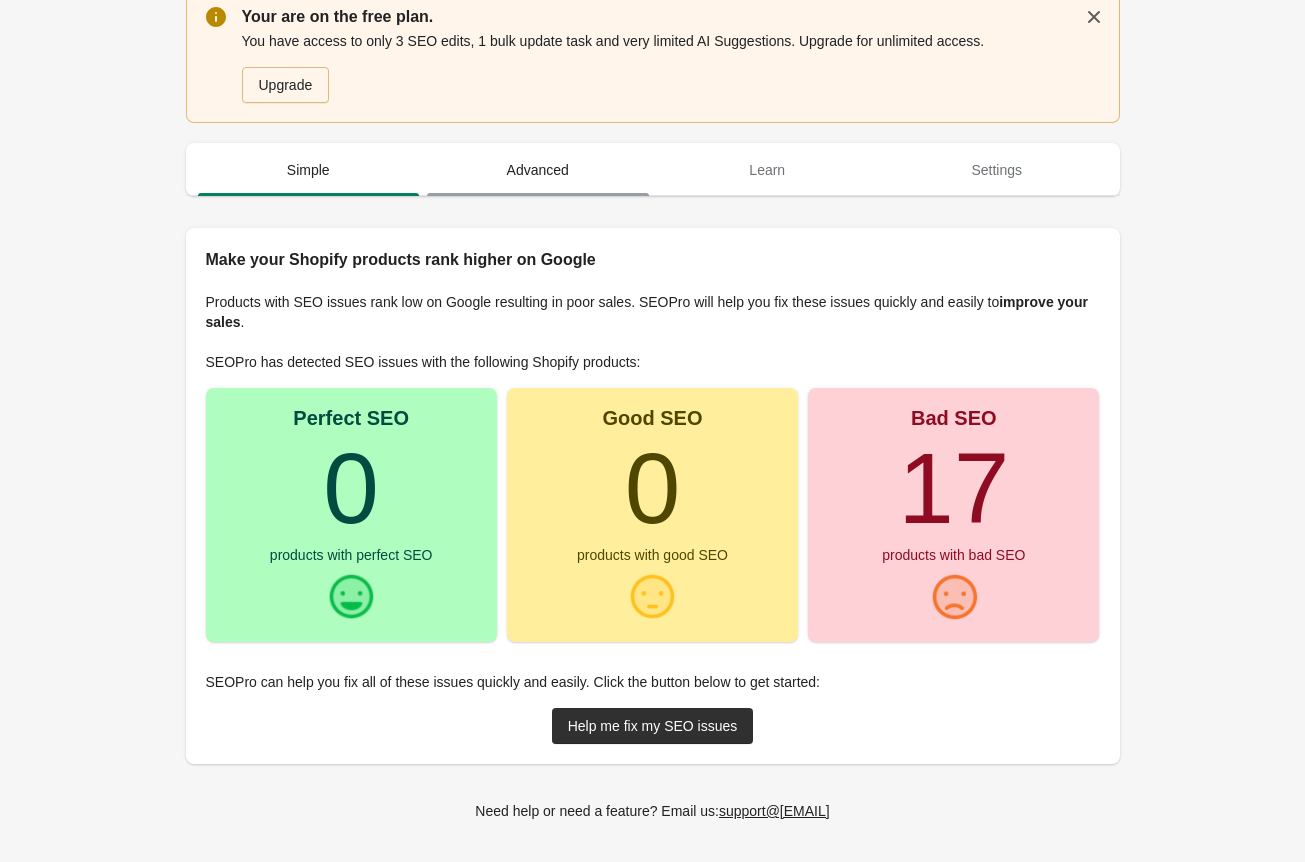 click on "Advanced" at bounding box center [538, 170] 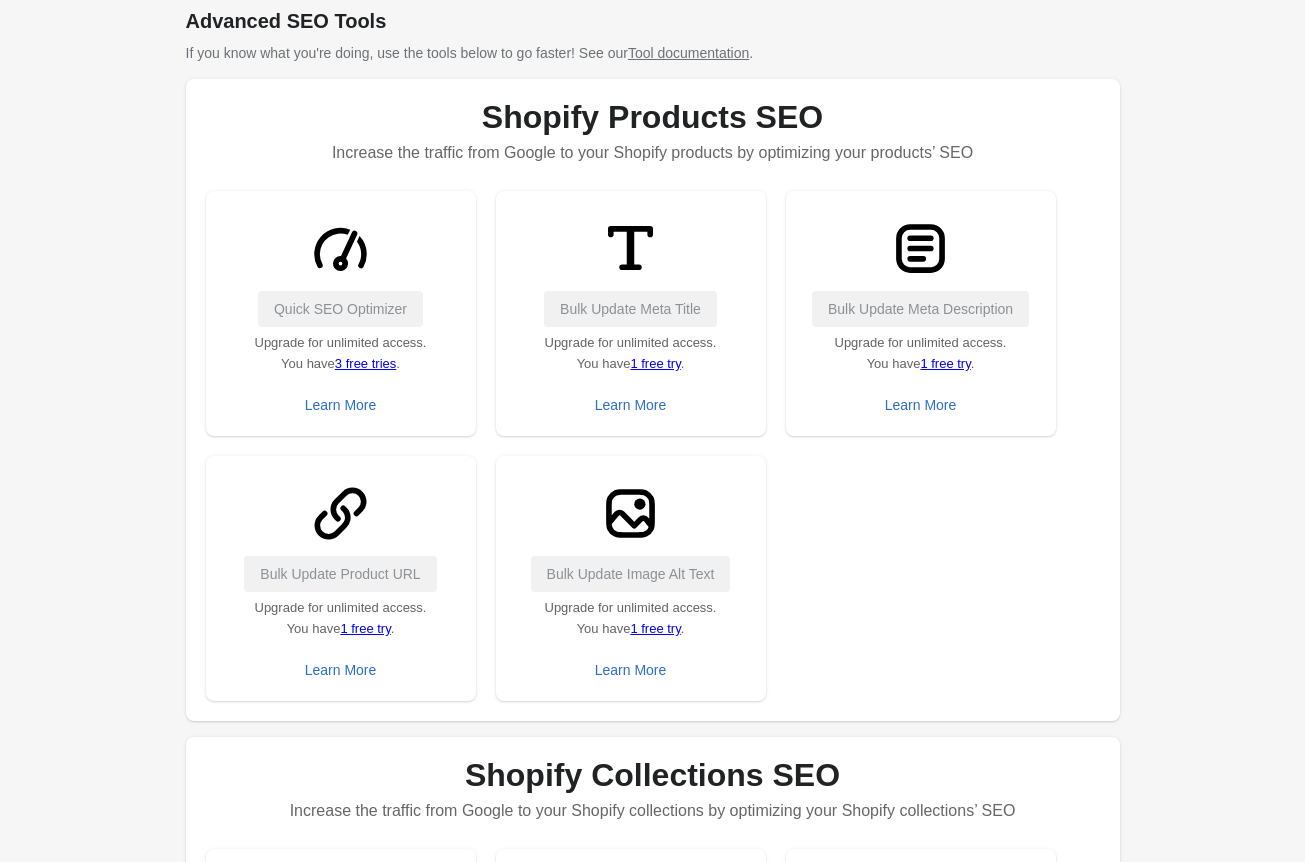 scroll, scrollTop: 345, scrollLeft: 0, axis: vertical 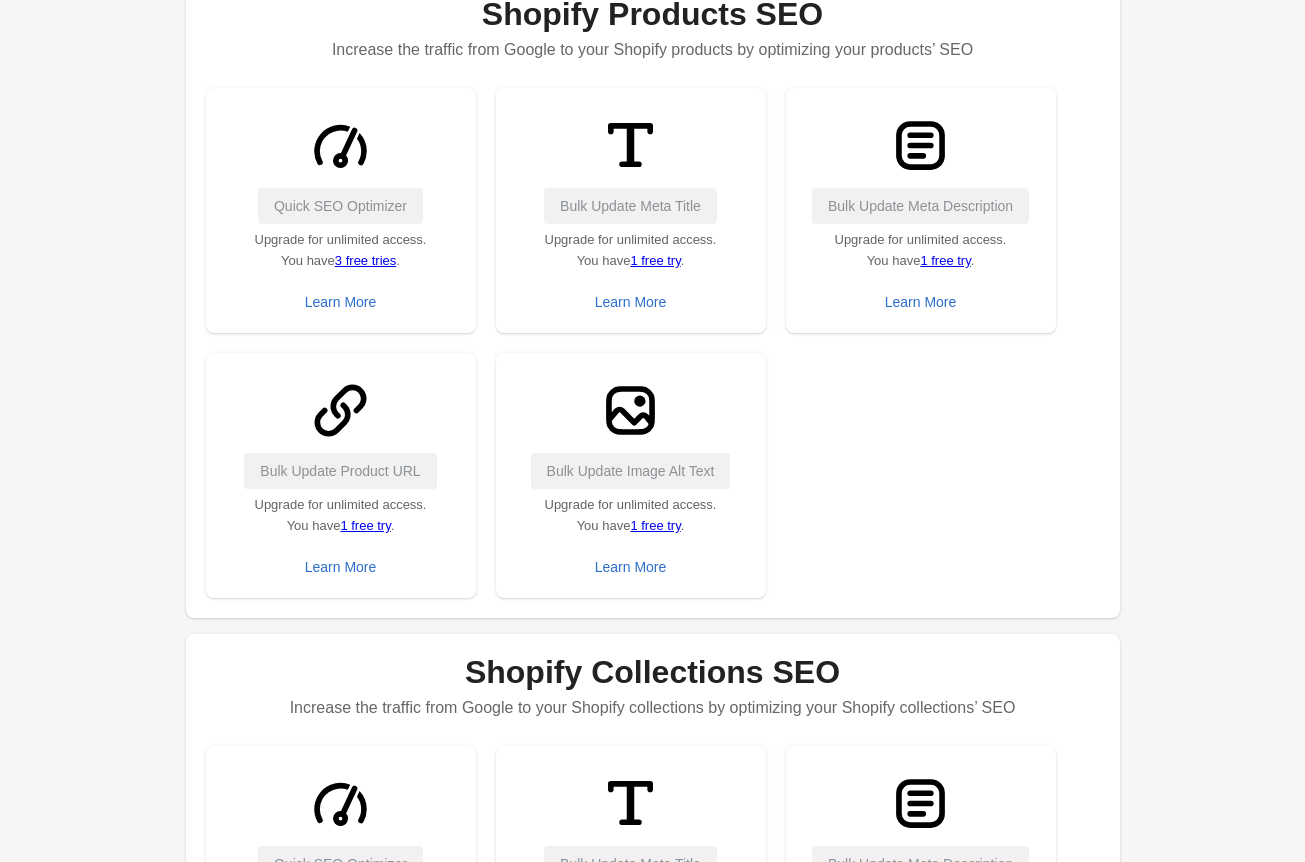click on "3 free tries" at bounding box center [365, 260] 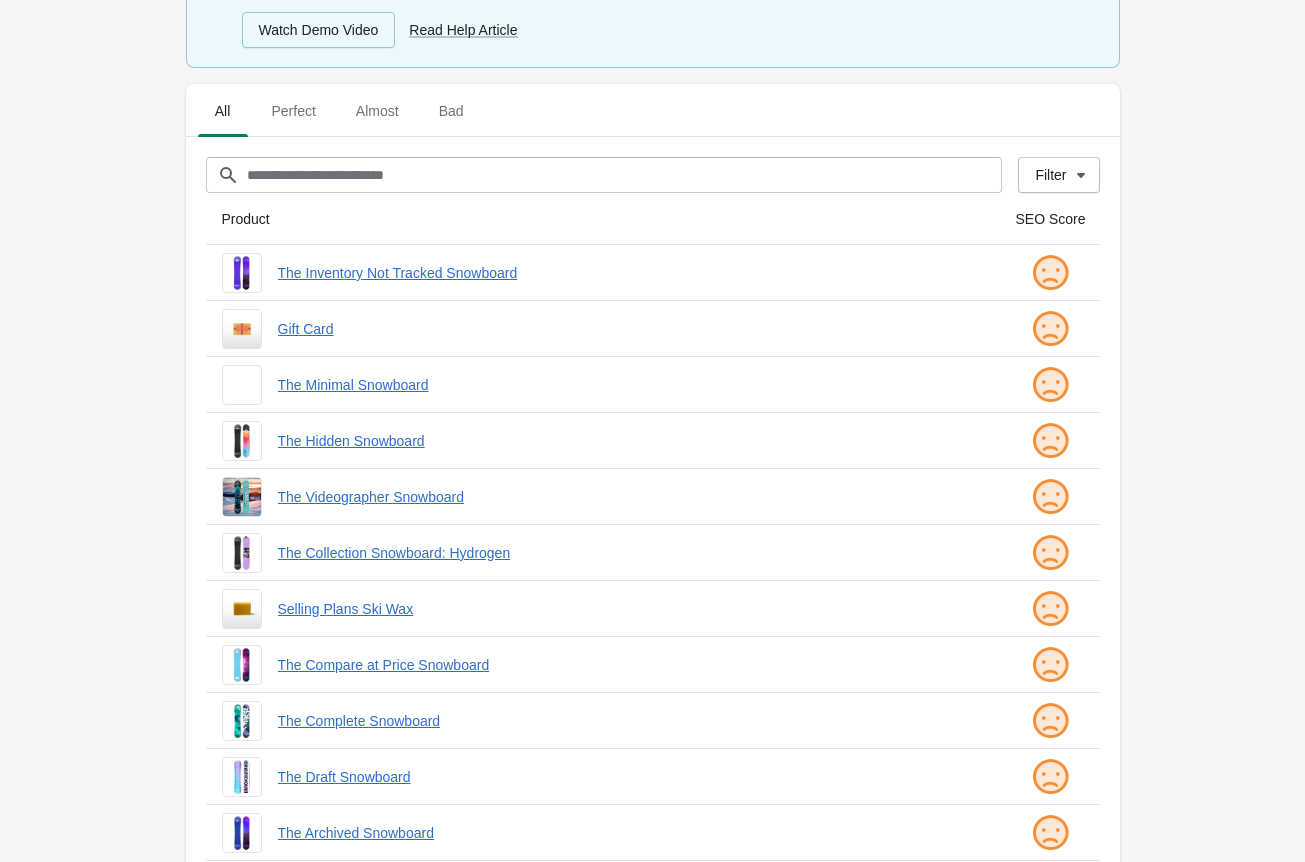 scroll, scrollTop: 527, scrollLeft: 0, axis: vertical 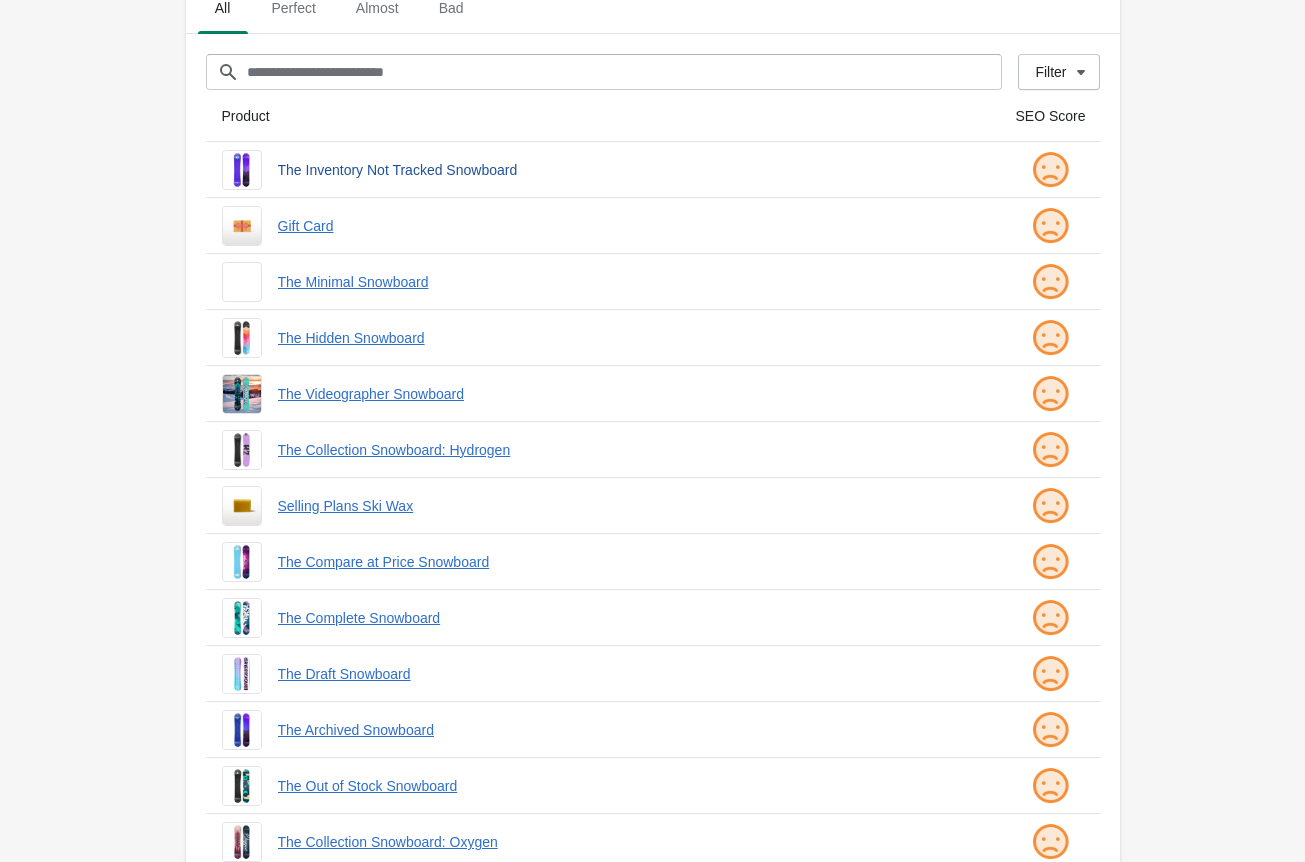 click on "The Inventory Not Tracked Snowboard" at bounding box center (631, 170) 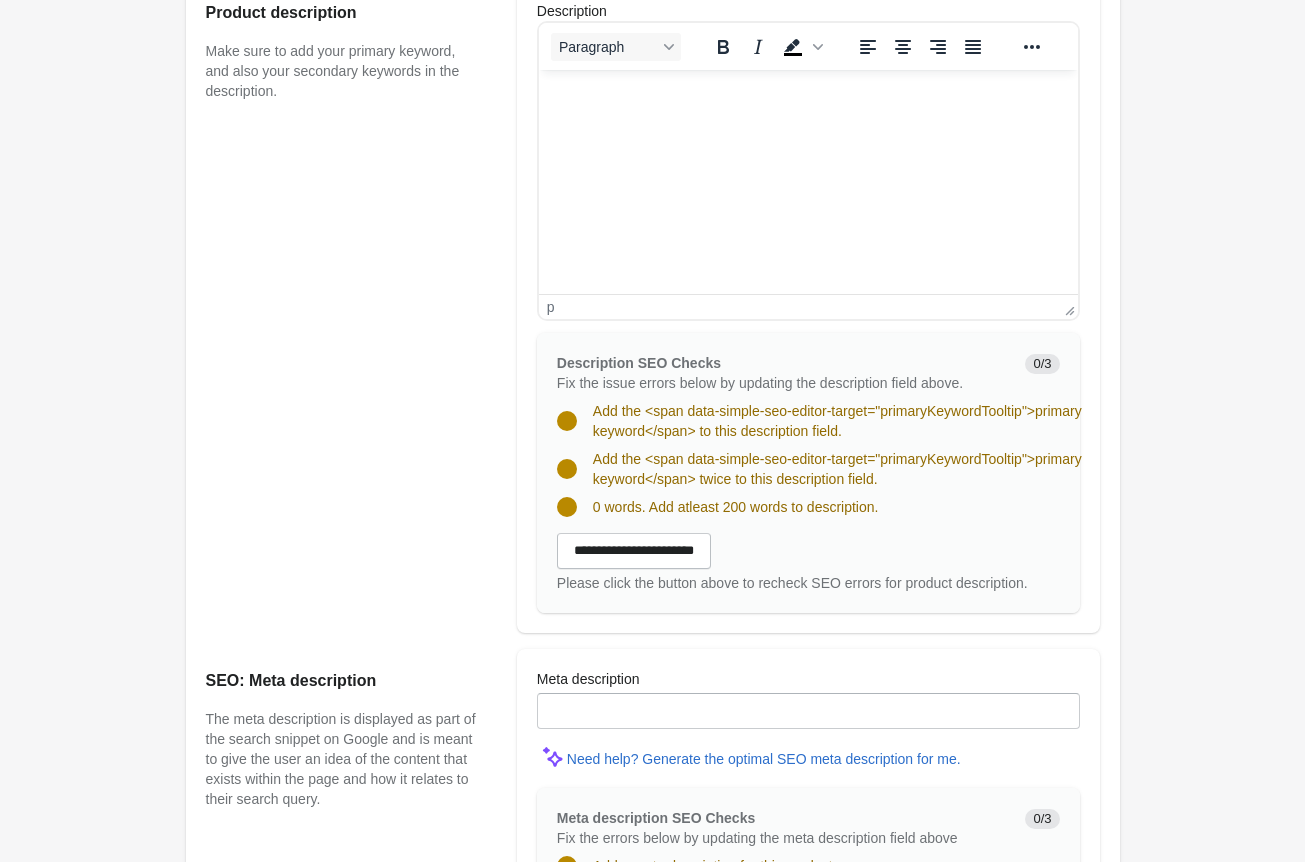 scroll, scrollTop: 740, scrollLeft: 0, axis: vertical 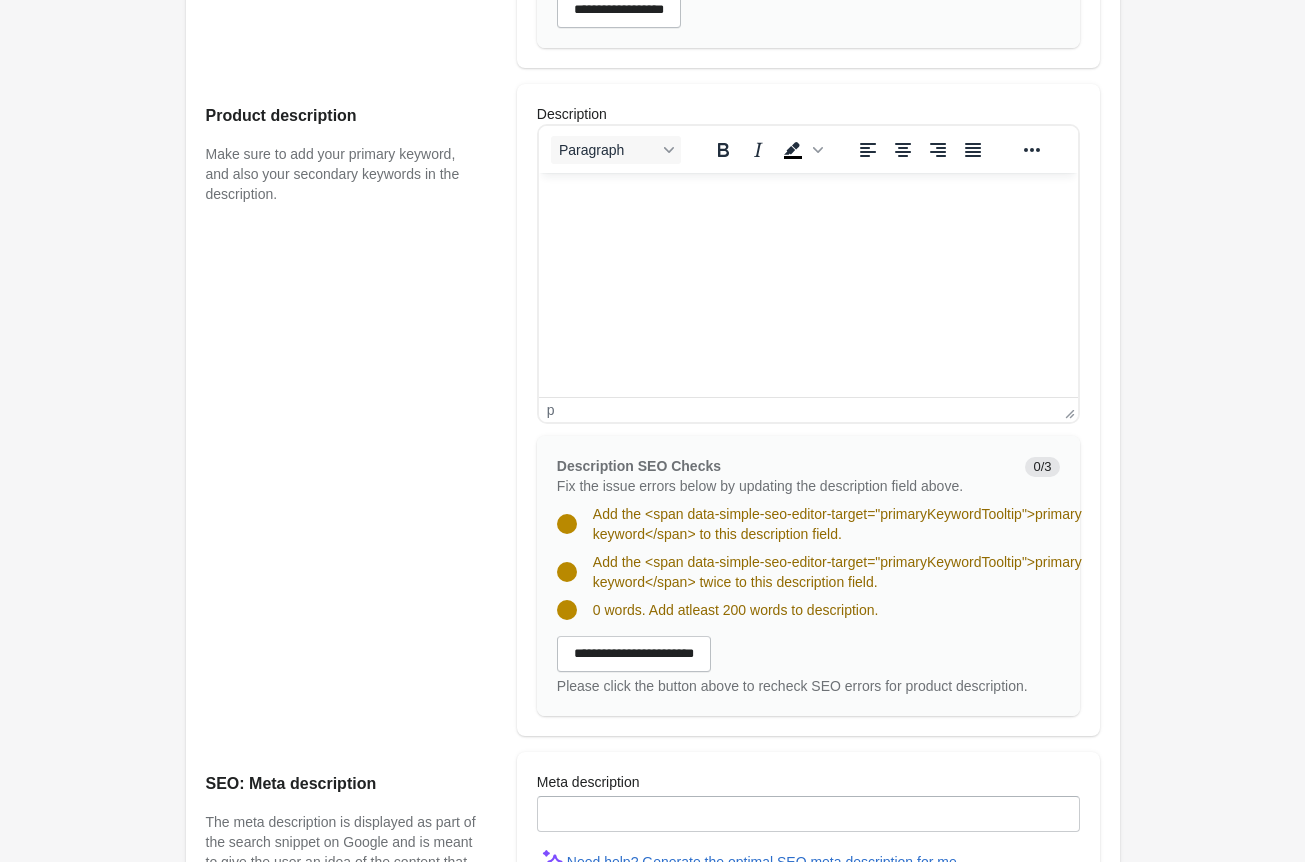 click at bounding box center (807, 200) 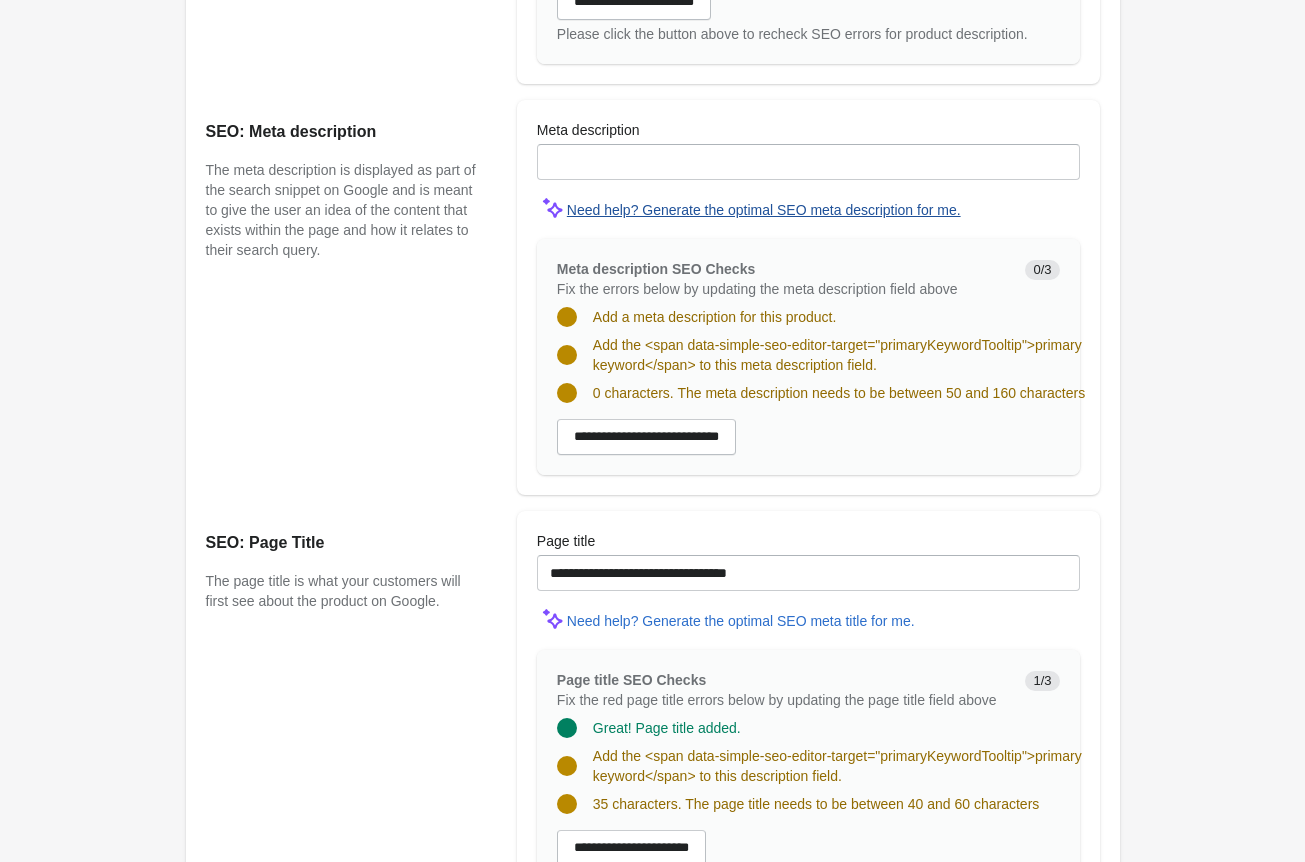 scroll, scrollTop: 1656, scrollLeft: 0, axis: vertical 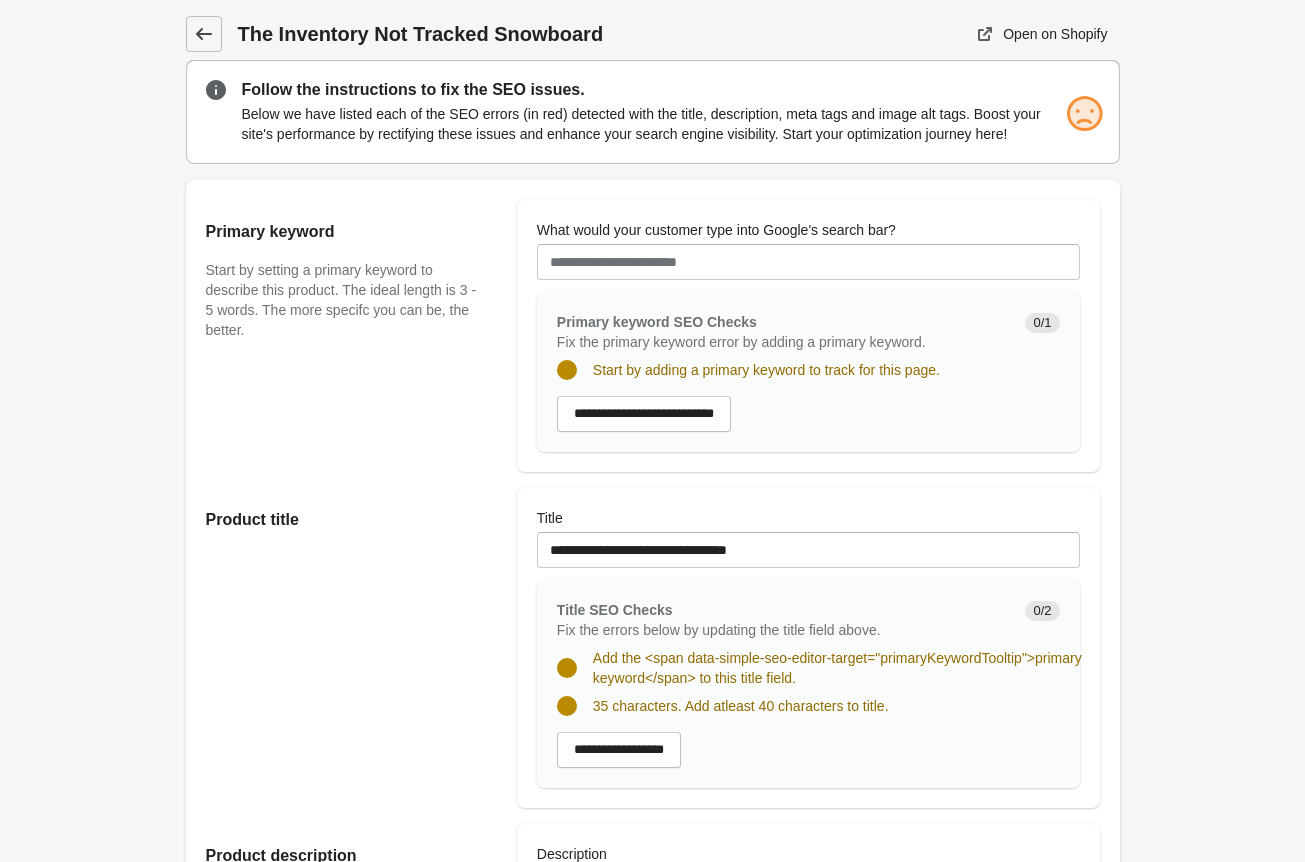 click at bounding box center (204, 34) 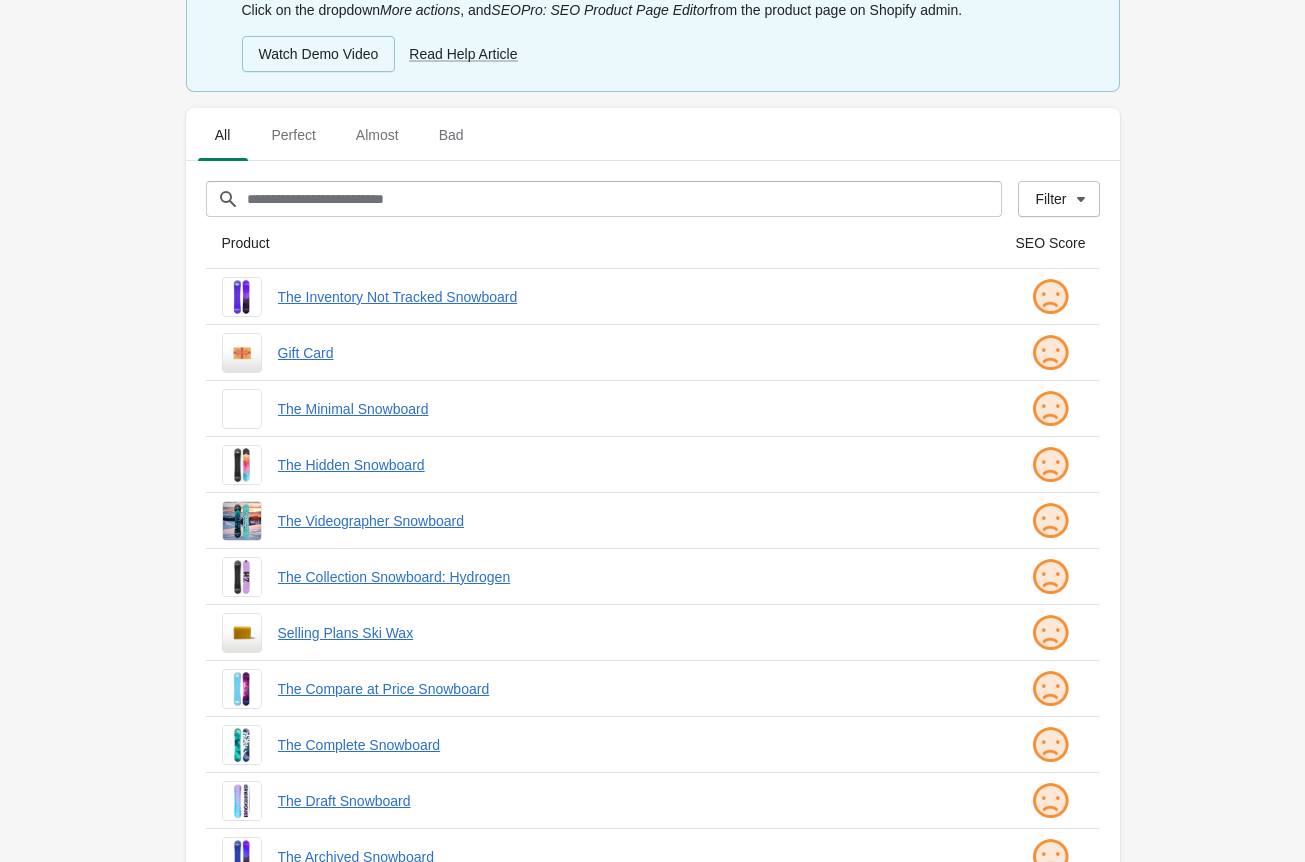 scroll, scrollTop: 413, scrollLeft: 0, axis: vertical 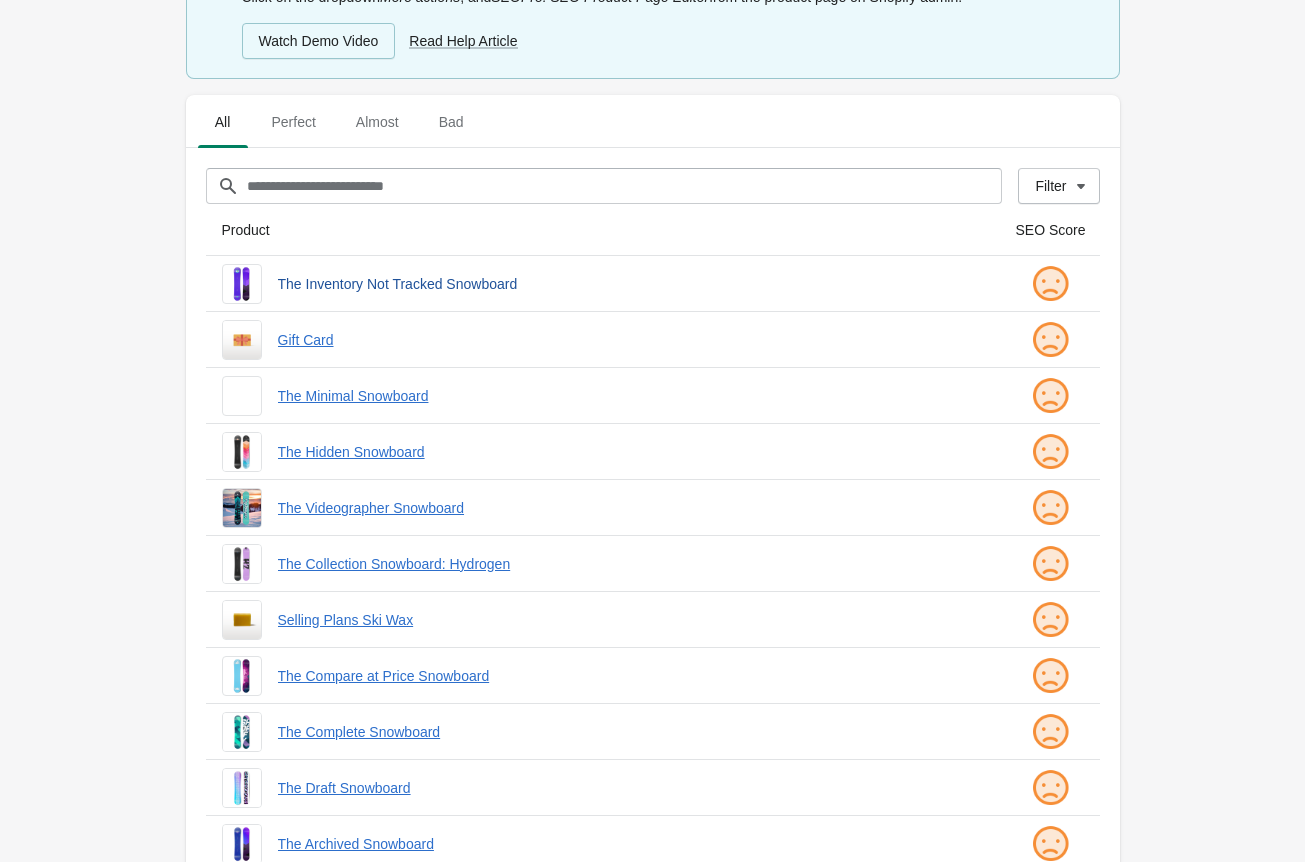 click on "The Inventory Not Tracked Snowboard" at bounding box center [631, 284] 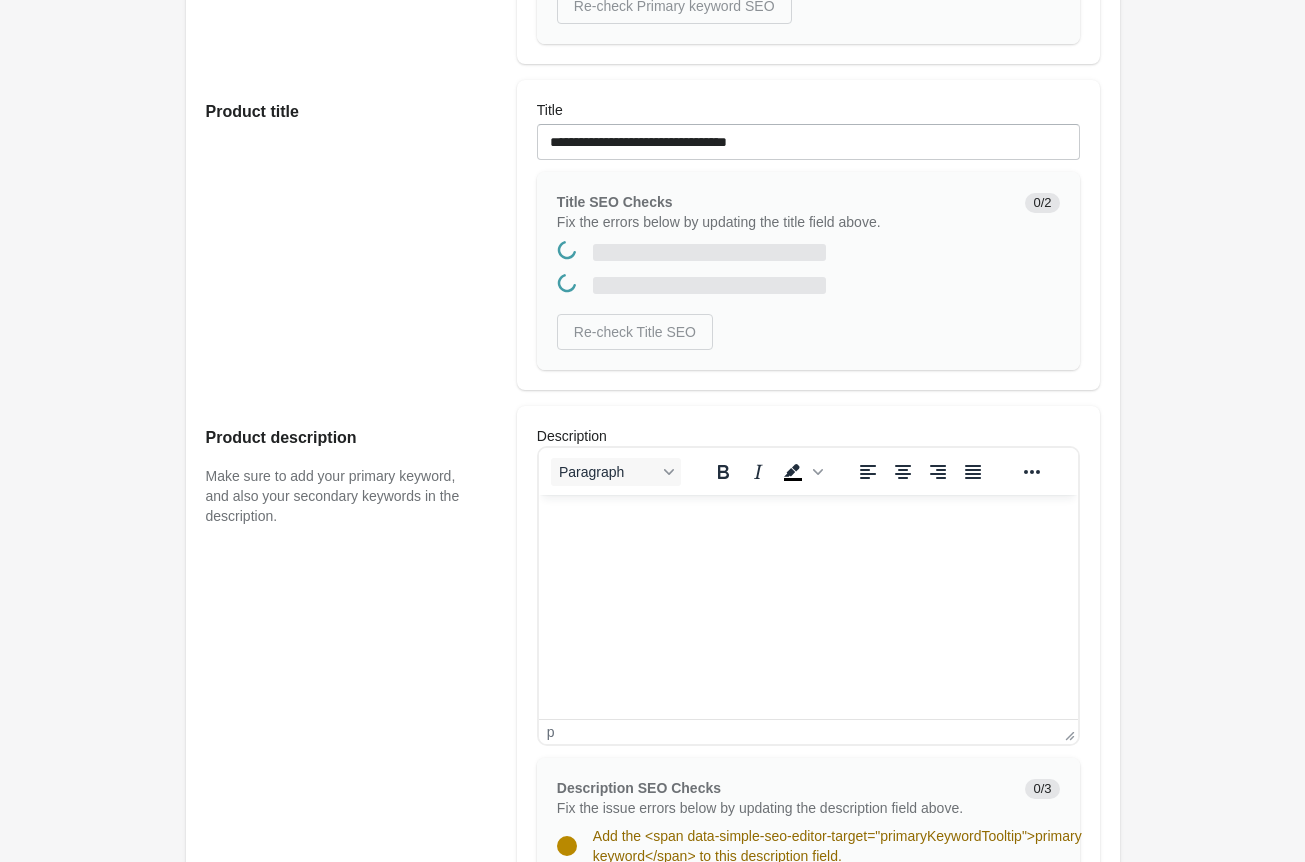 scroll, scrollTop: 0, scrollLeft: 0, axis: both 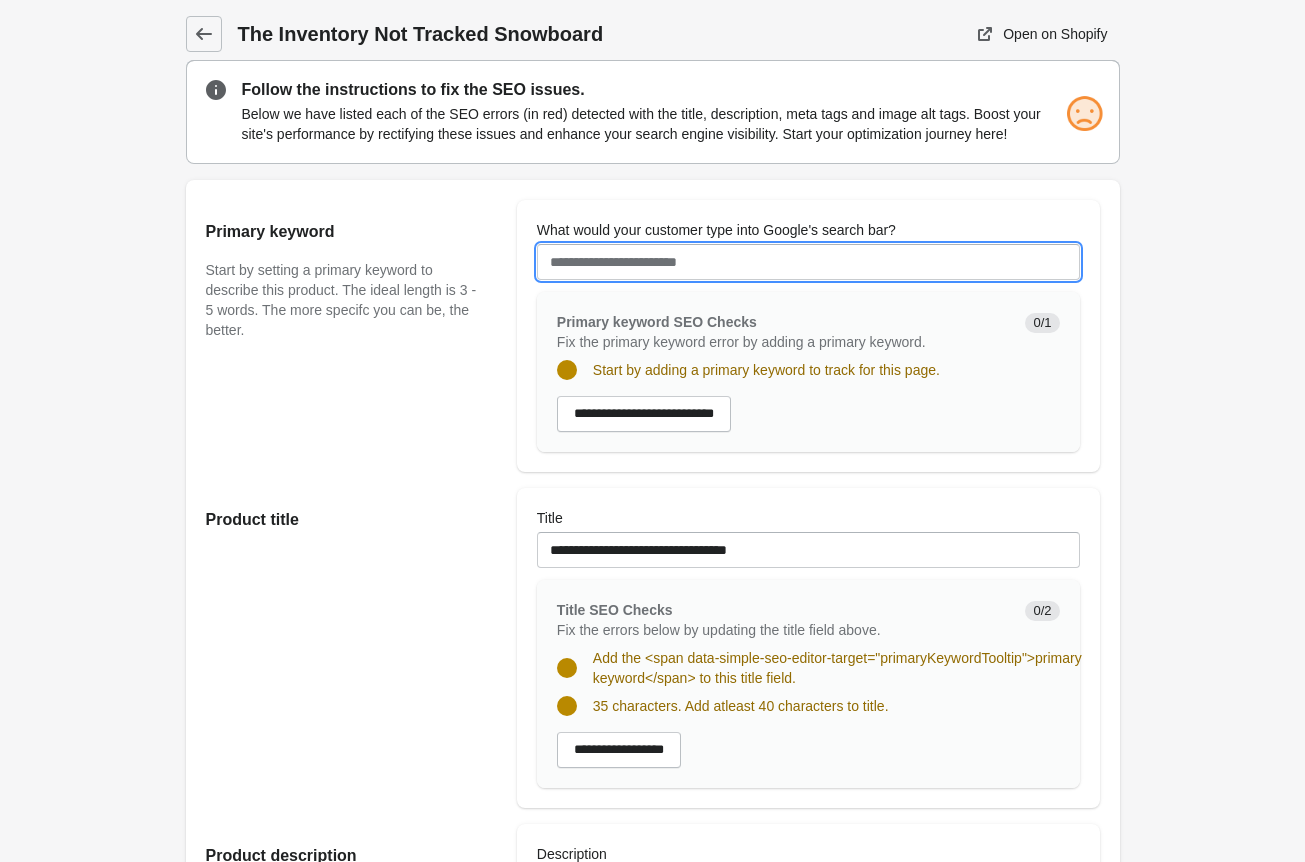 click on "What would your customer type into Google's search bar?" at bounding box center [808, 262] 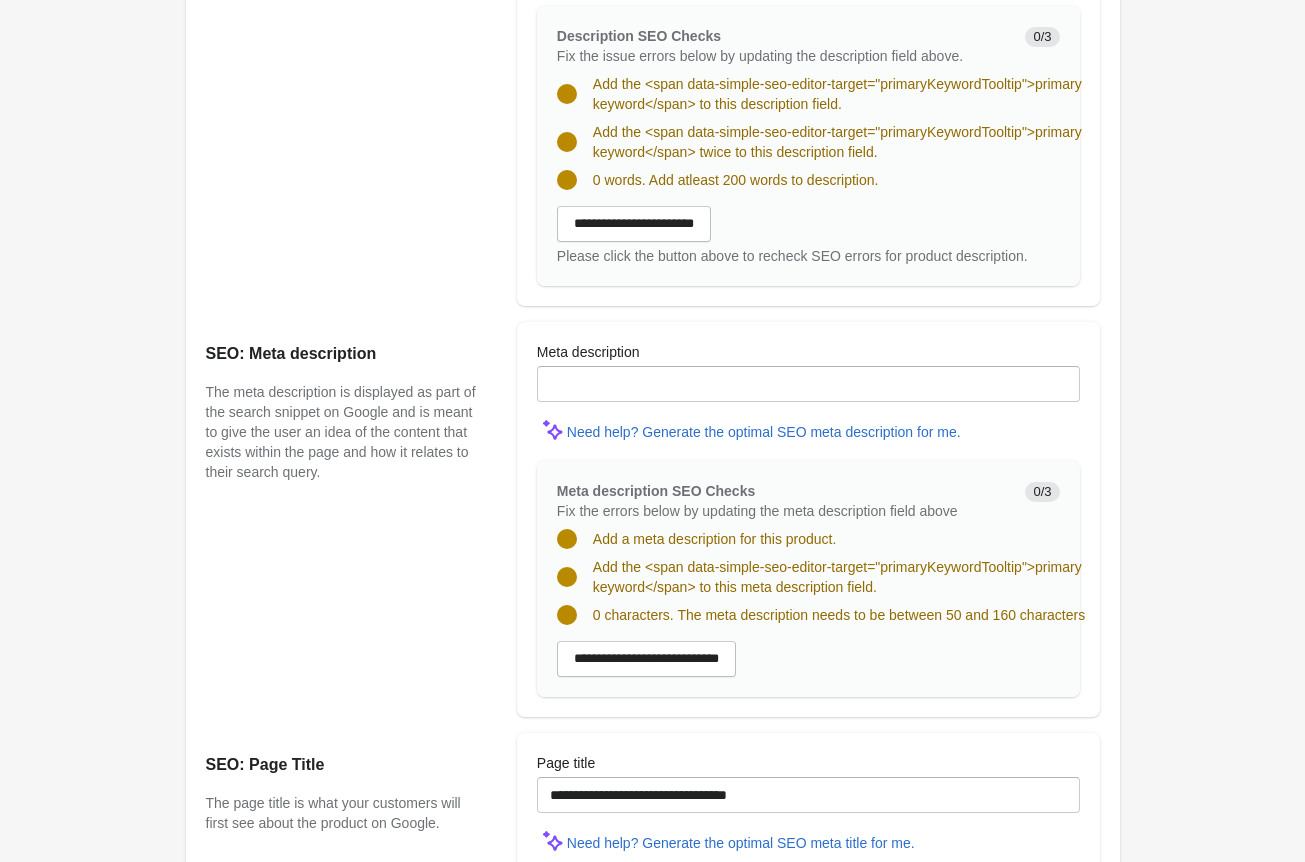 scroll, scrollTop: 1656, scrollLeft: 0, axis: vertical 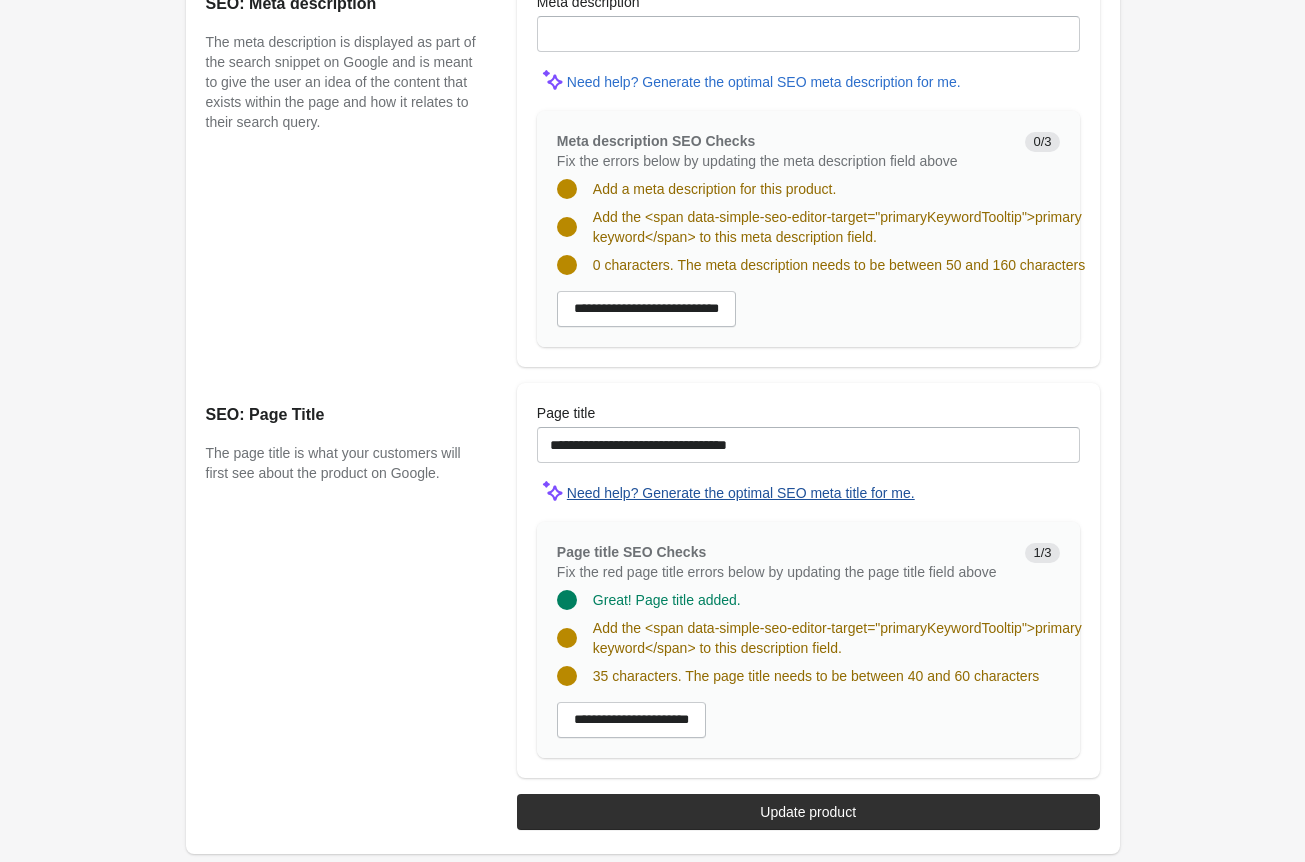 click on "Need help? Generate the optimal SEO meta title for me." at bounding box center (741, 493) 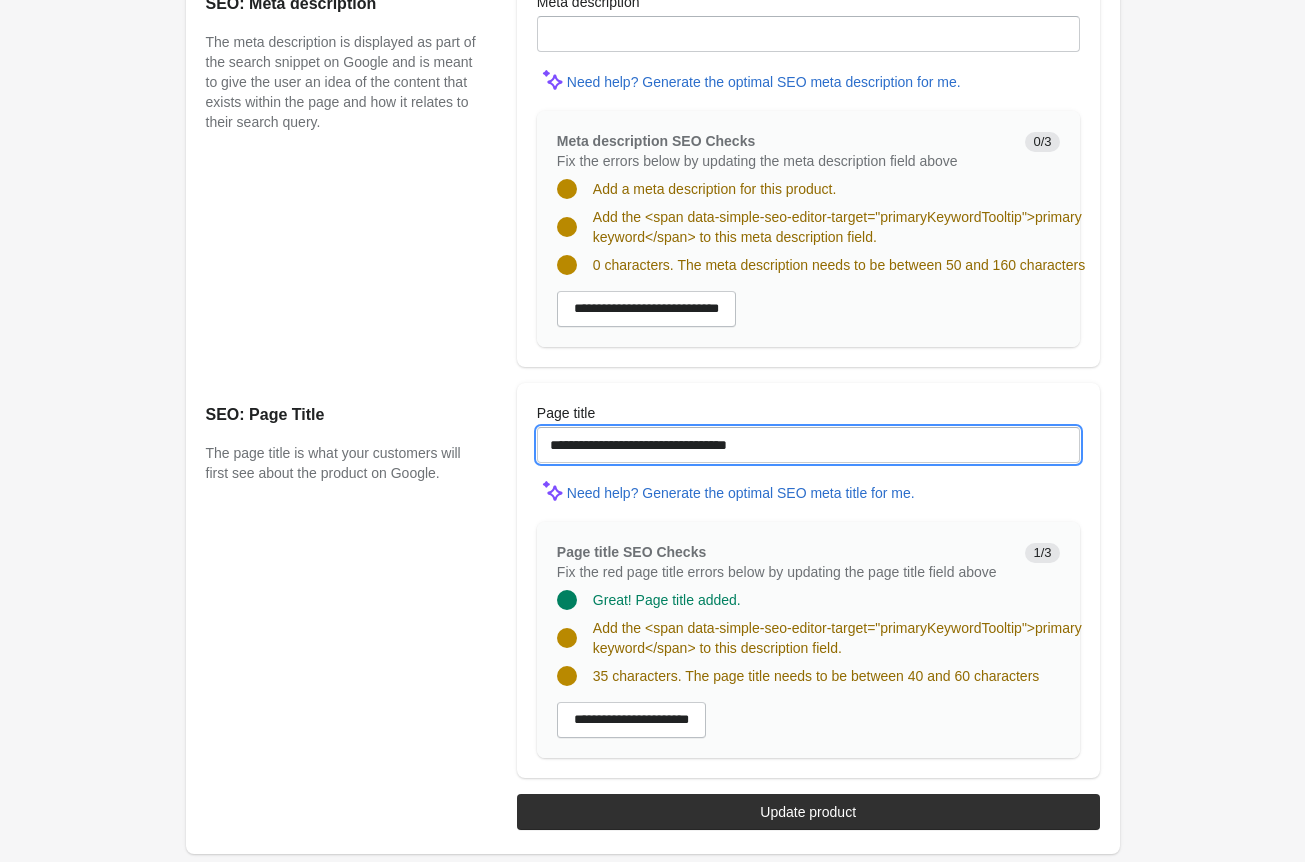 click on "**********" at bounding box center [808, 445] 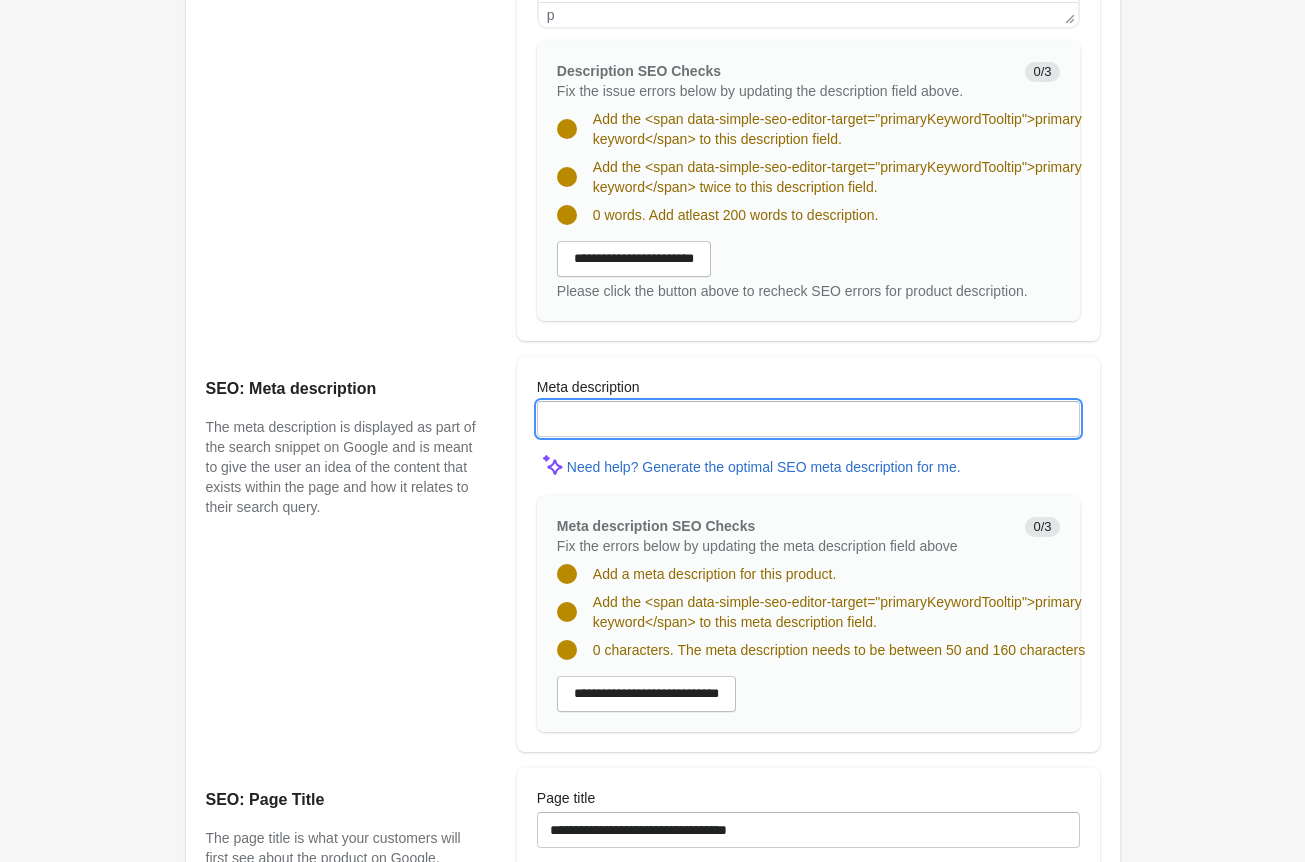 click on "Meta description" at bounding box center [808, 419] 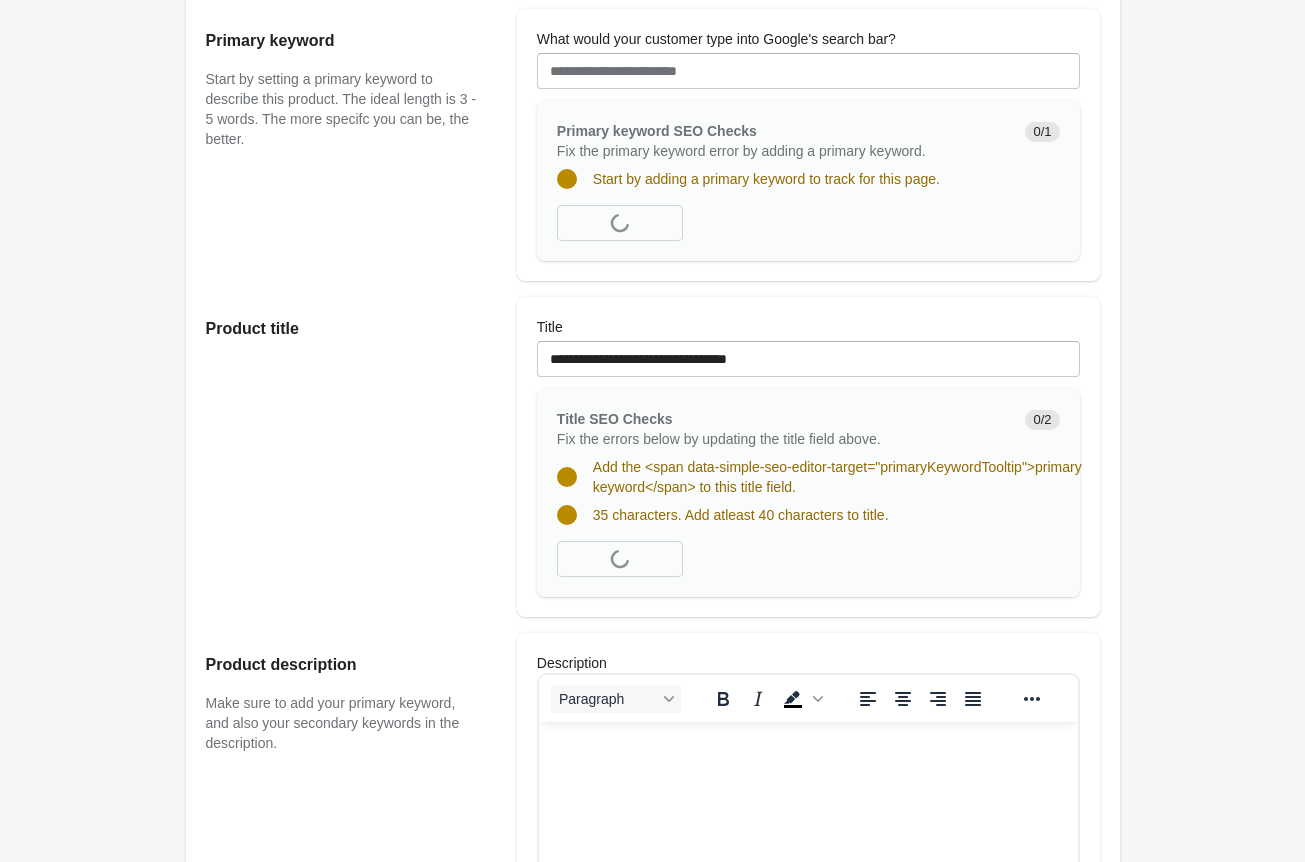 scroll, scrollTop: 0, scrollLeft: 0, axis: both 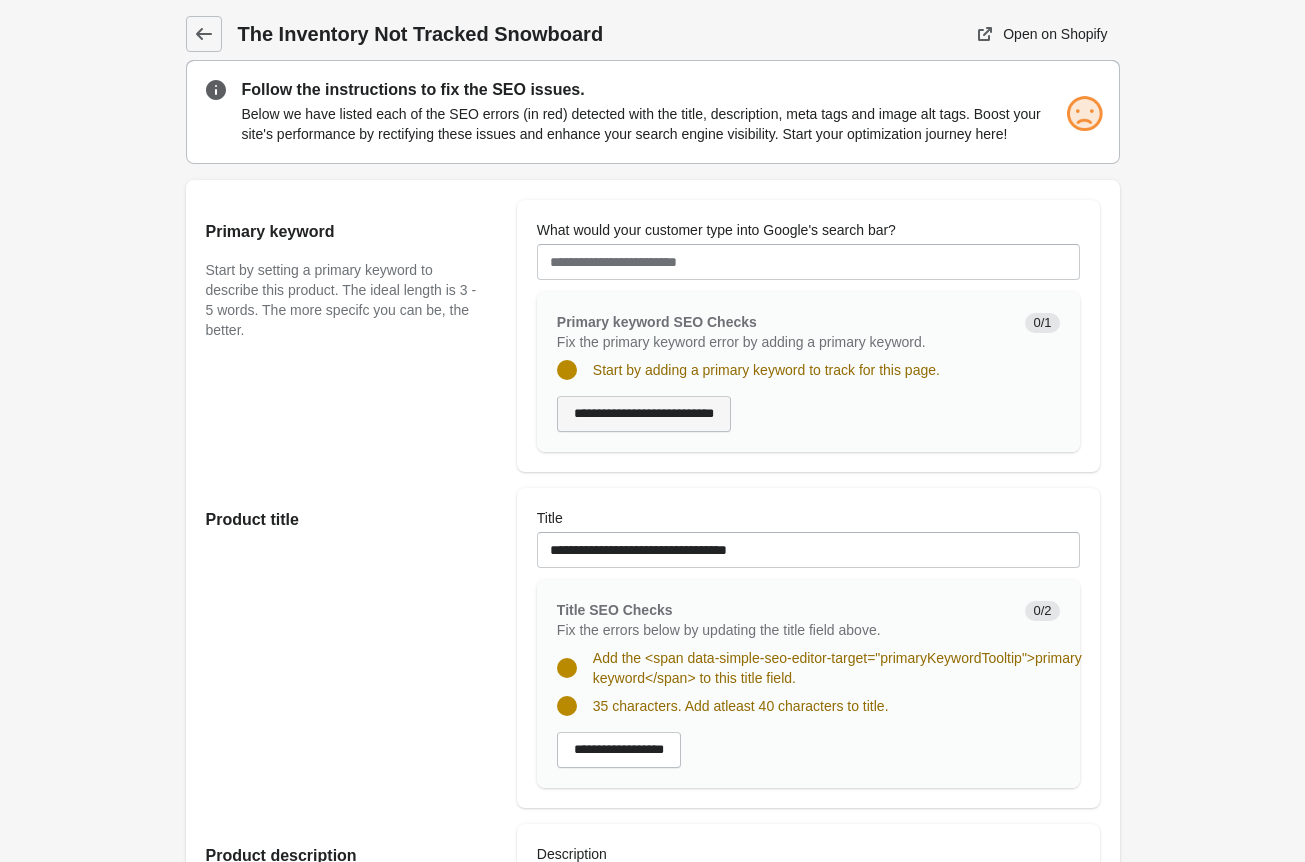 type on "**********" 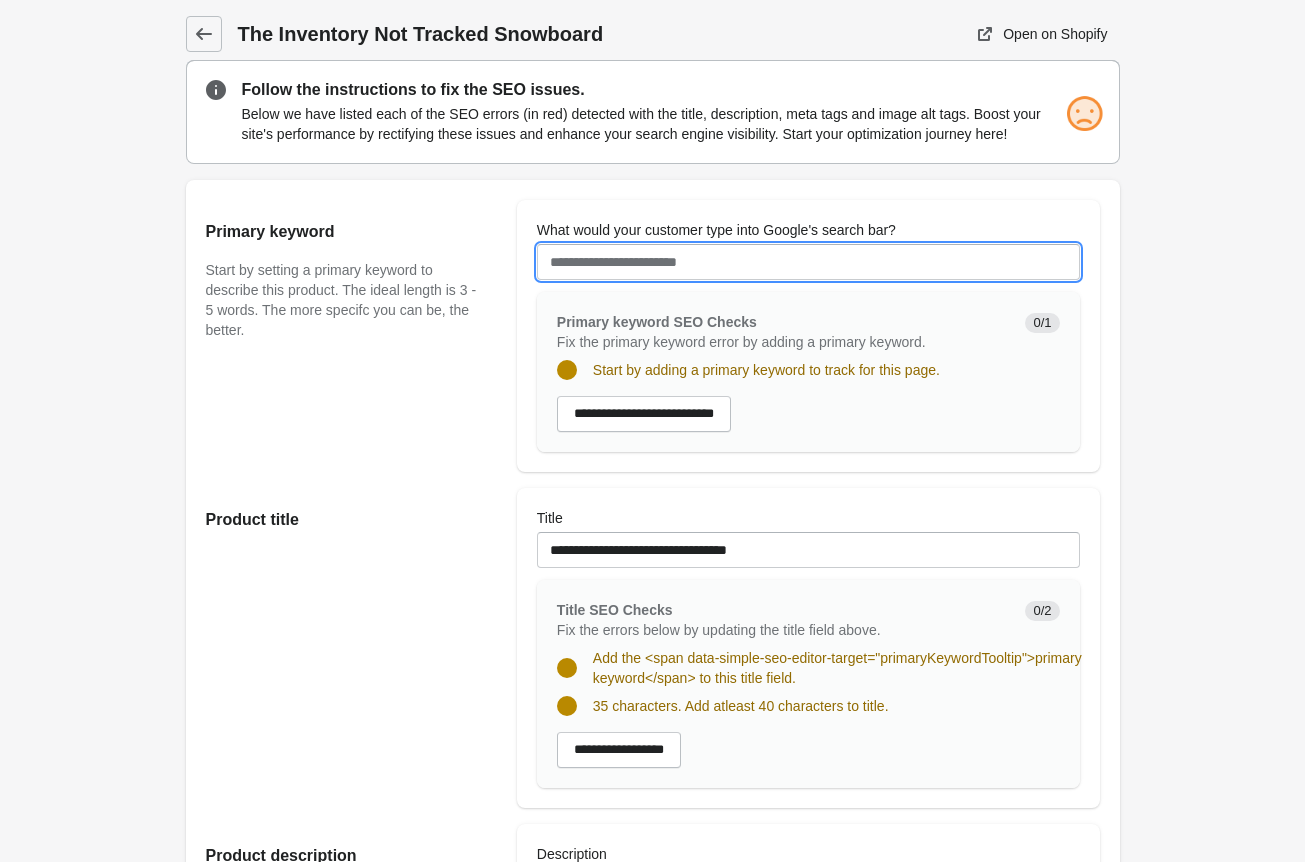 click on "What would your customer type into Google's search bar?" at bounding box center (808, 262) 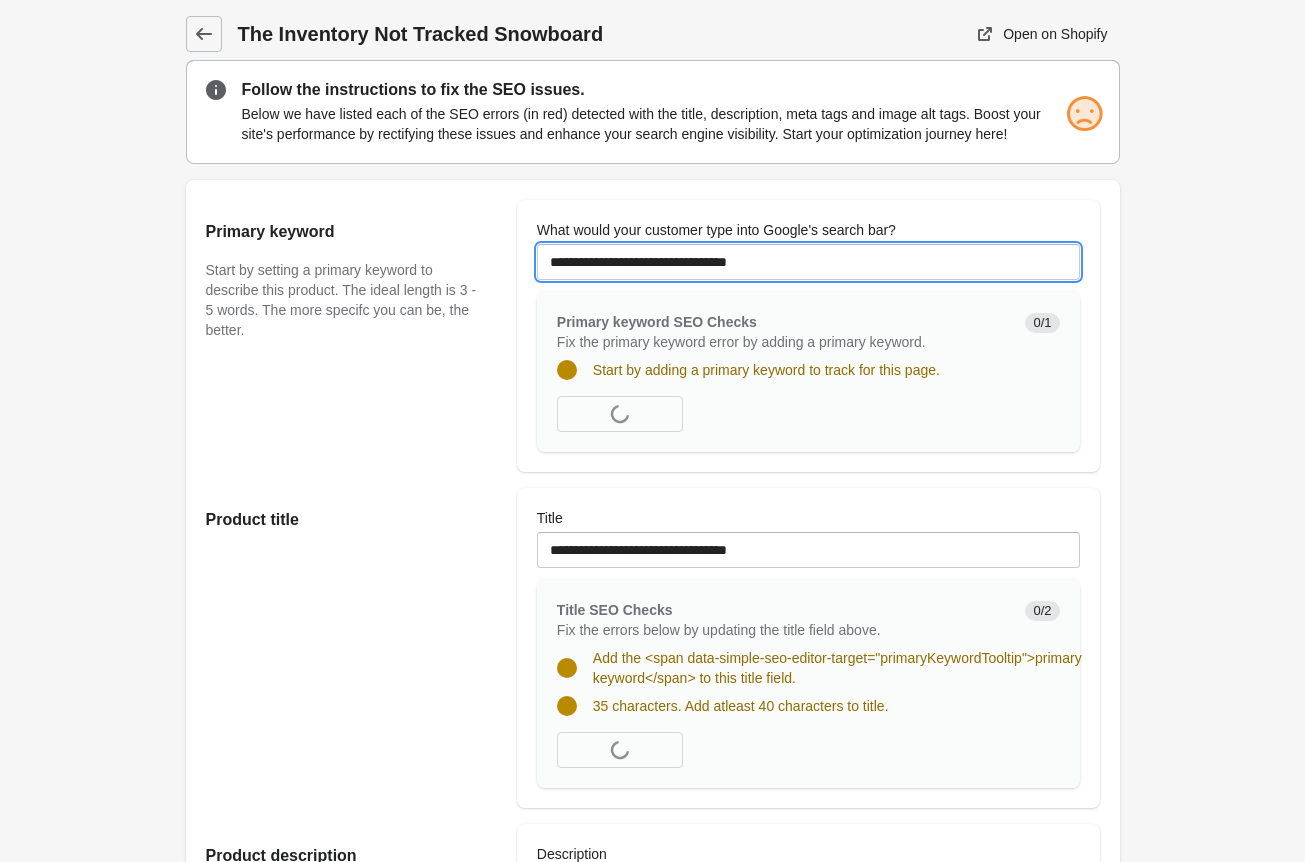click on "**********" at bounding box center (808, 262) 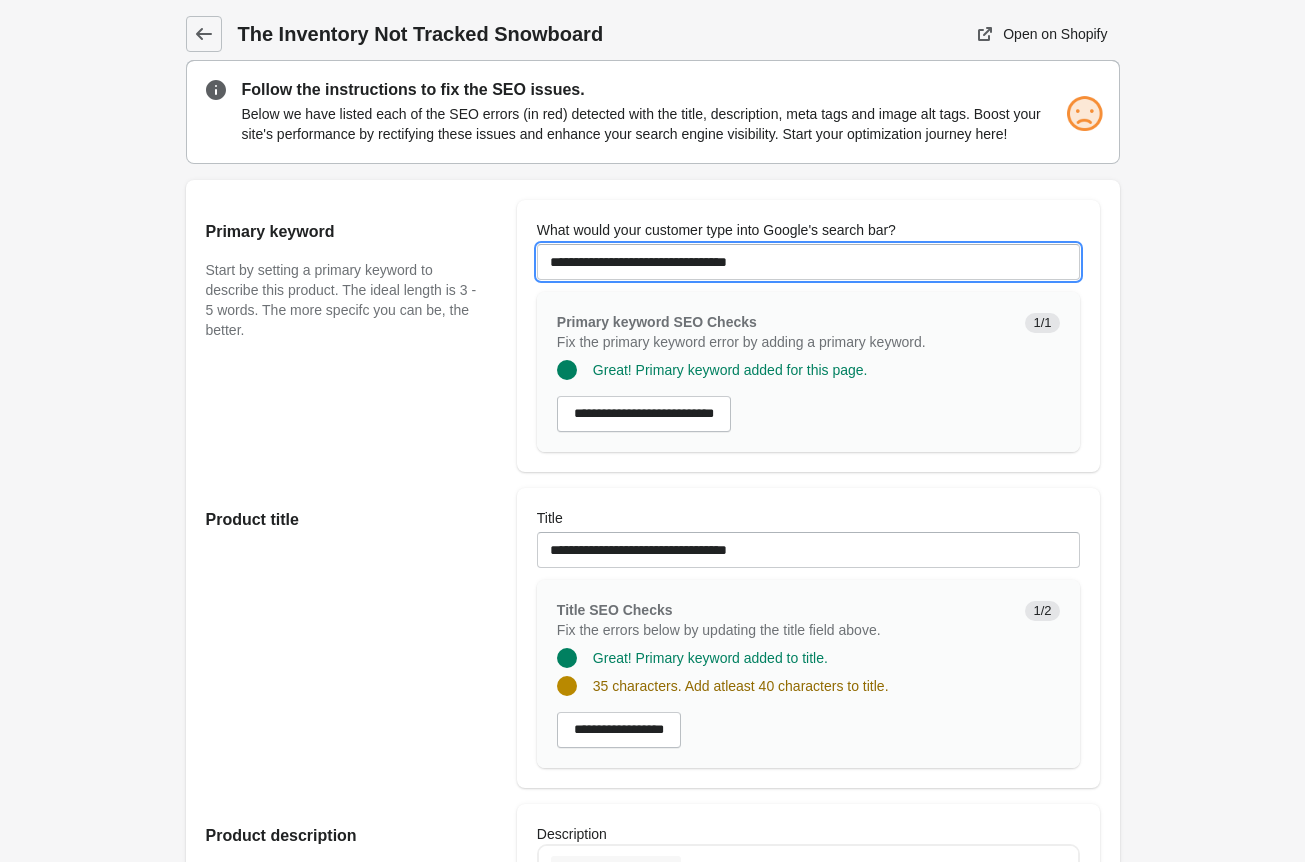 drag, startPoint x: 617, startPoint y: 277, endPoint x: 705, endPoint y: 279, distance: 88.02273 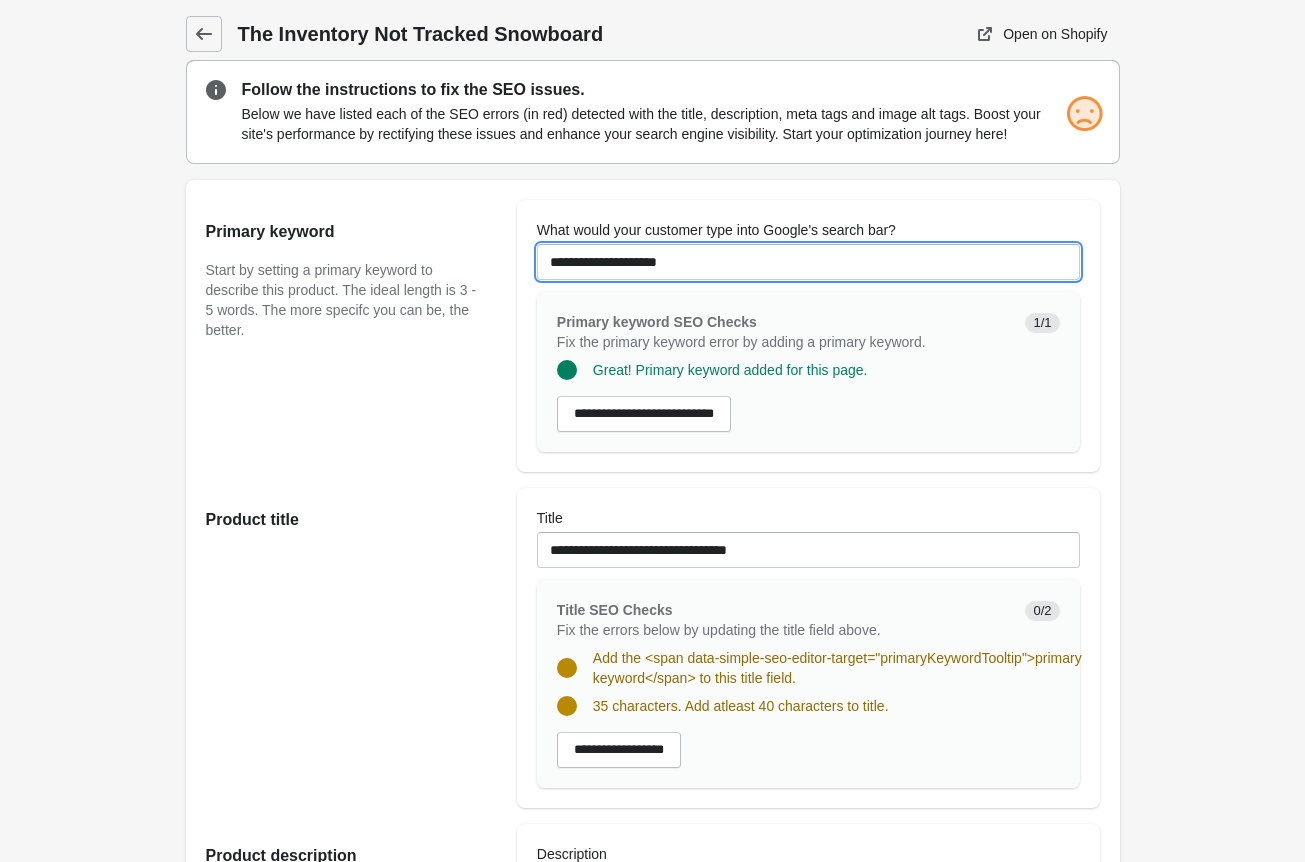 click on "**********" at bounding box center (808, 262) 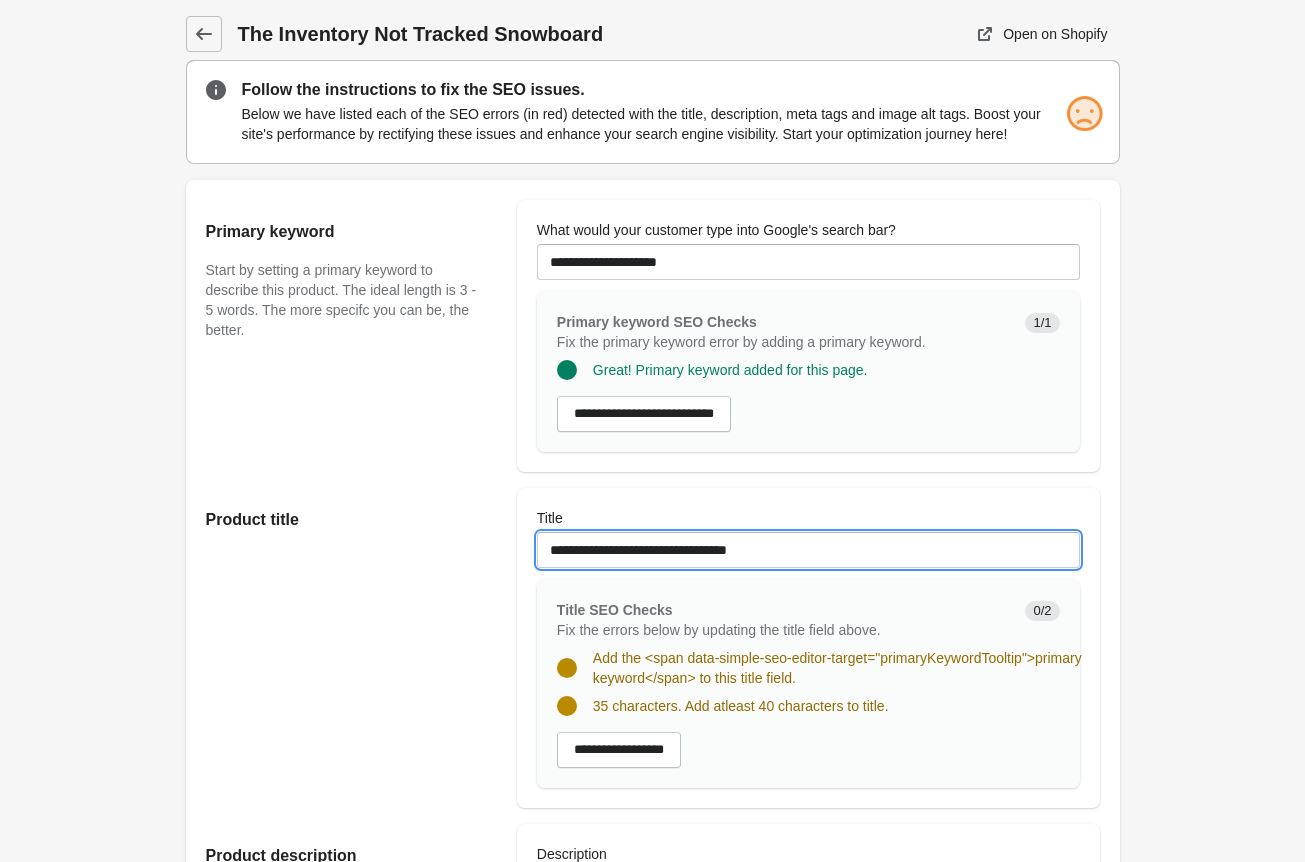 click on "**********" at bounding box center [808, 550] 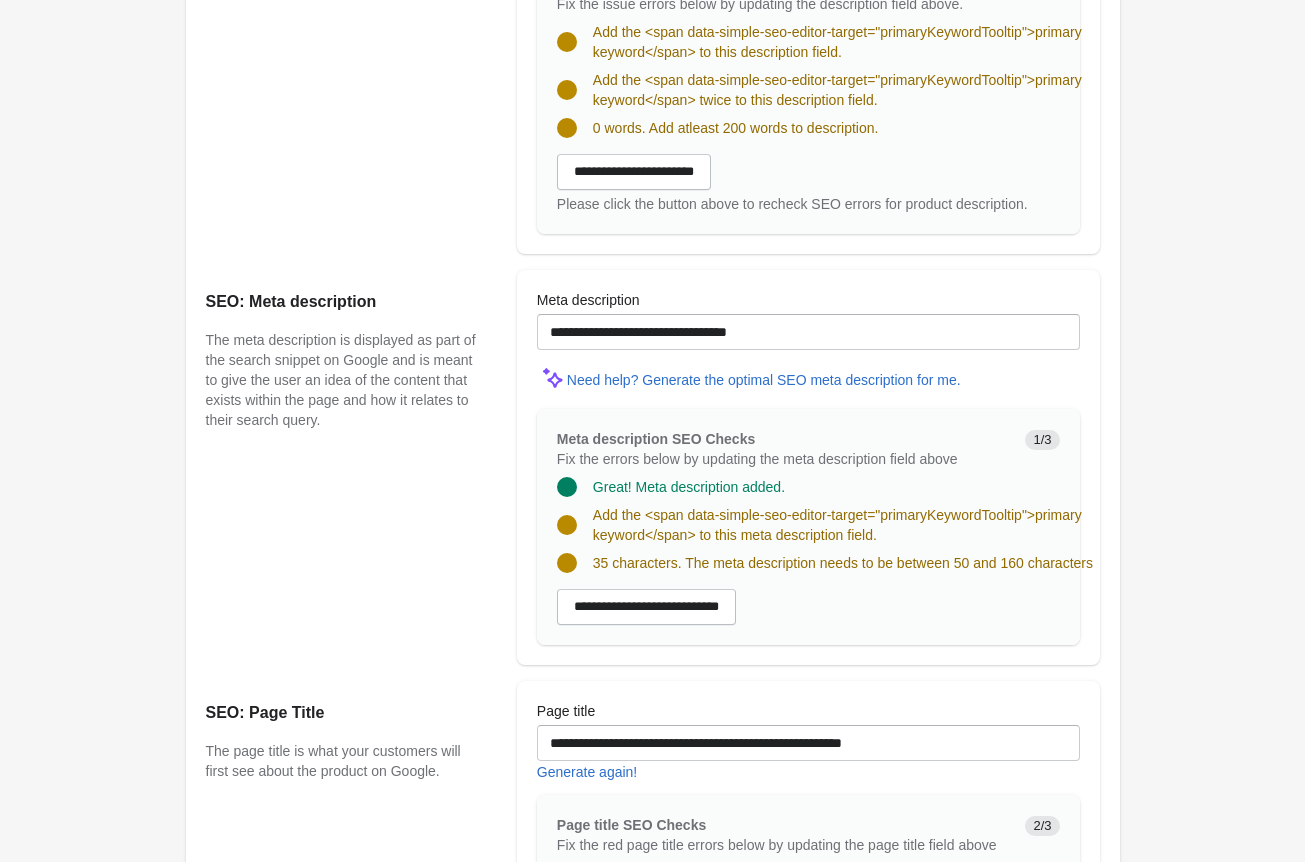 scroll, scrollTop: 1305, scrollLeft: 0, axis: vertical 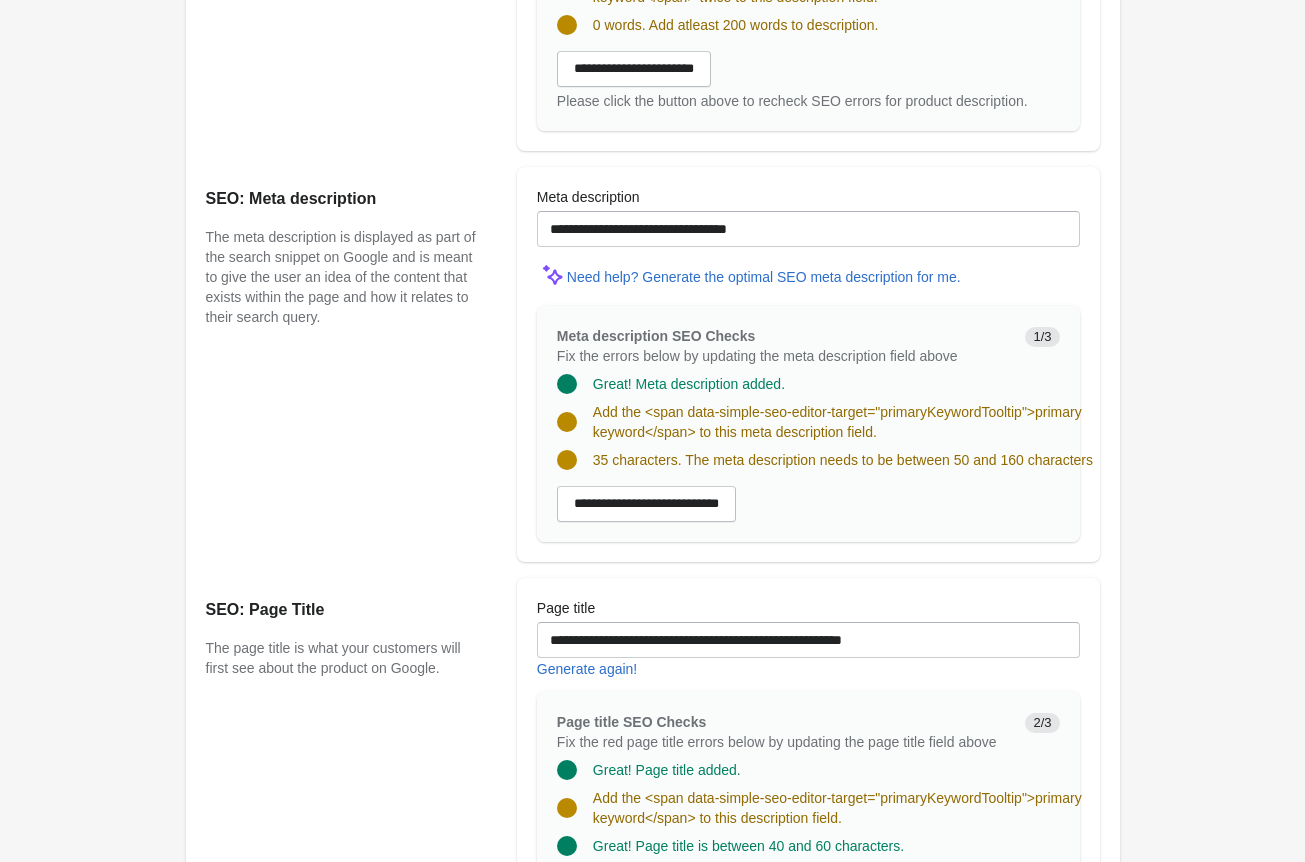type on "**********" 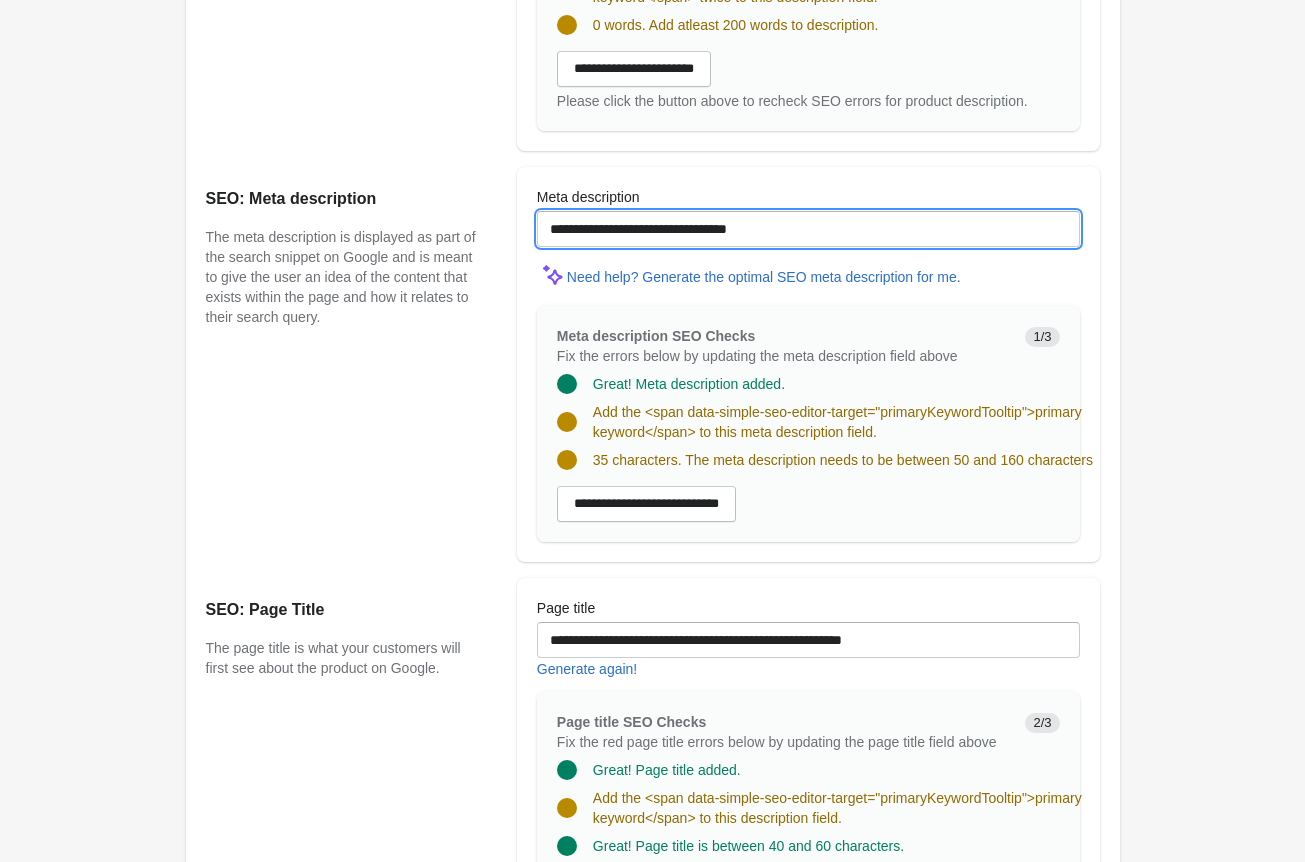 click on "**********" at bounding box center (808, 229) 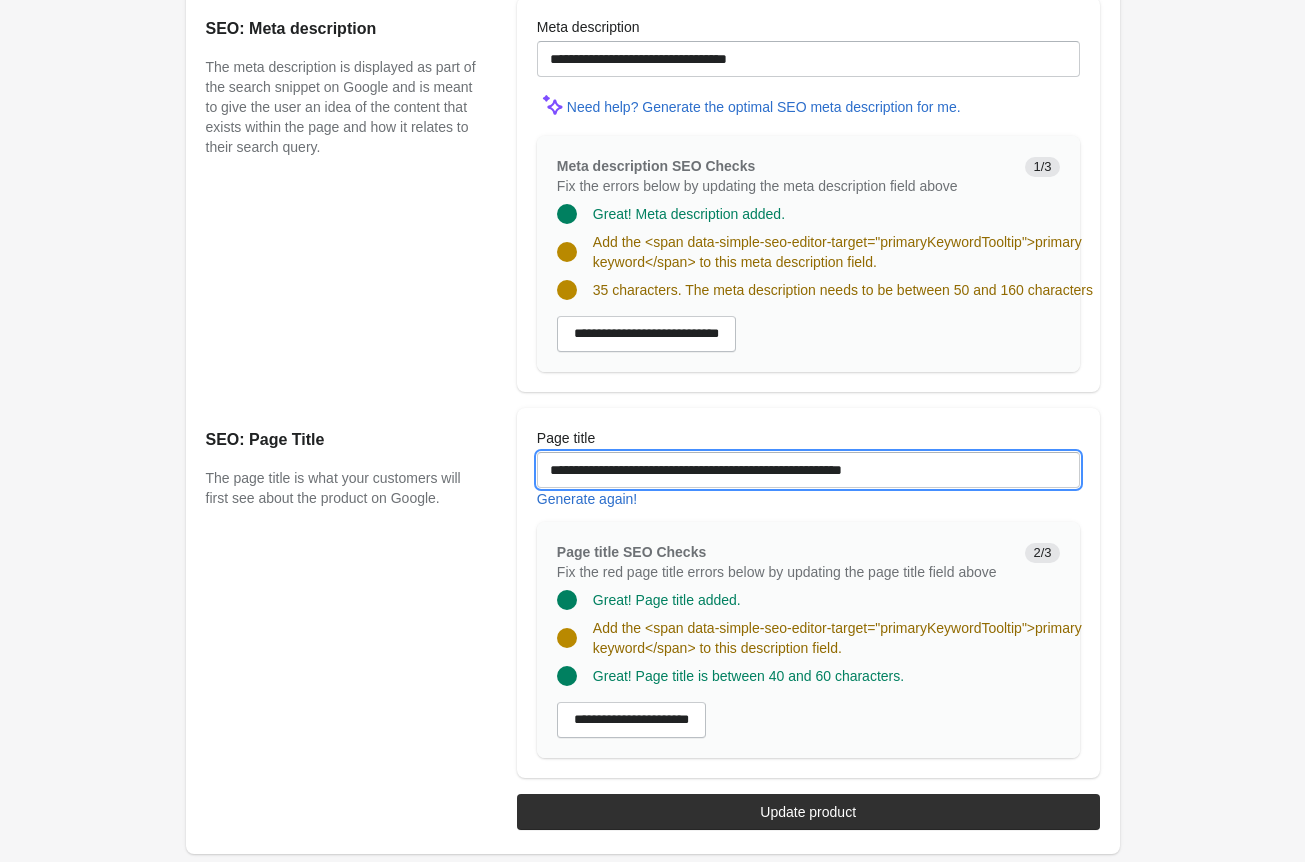 click on "**********" at bounding box center (808, 470) 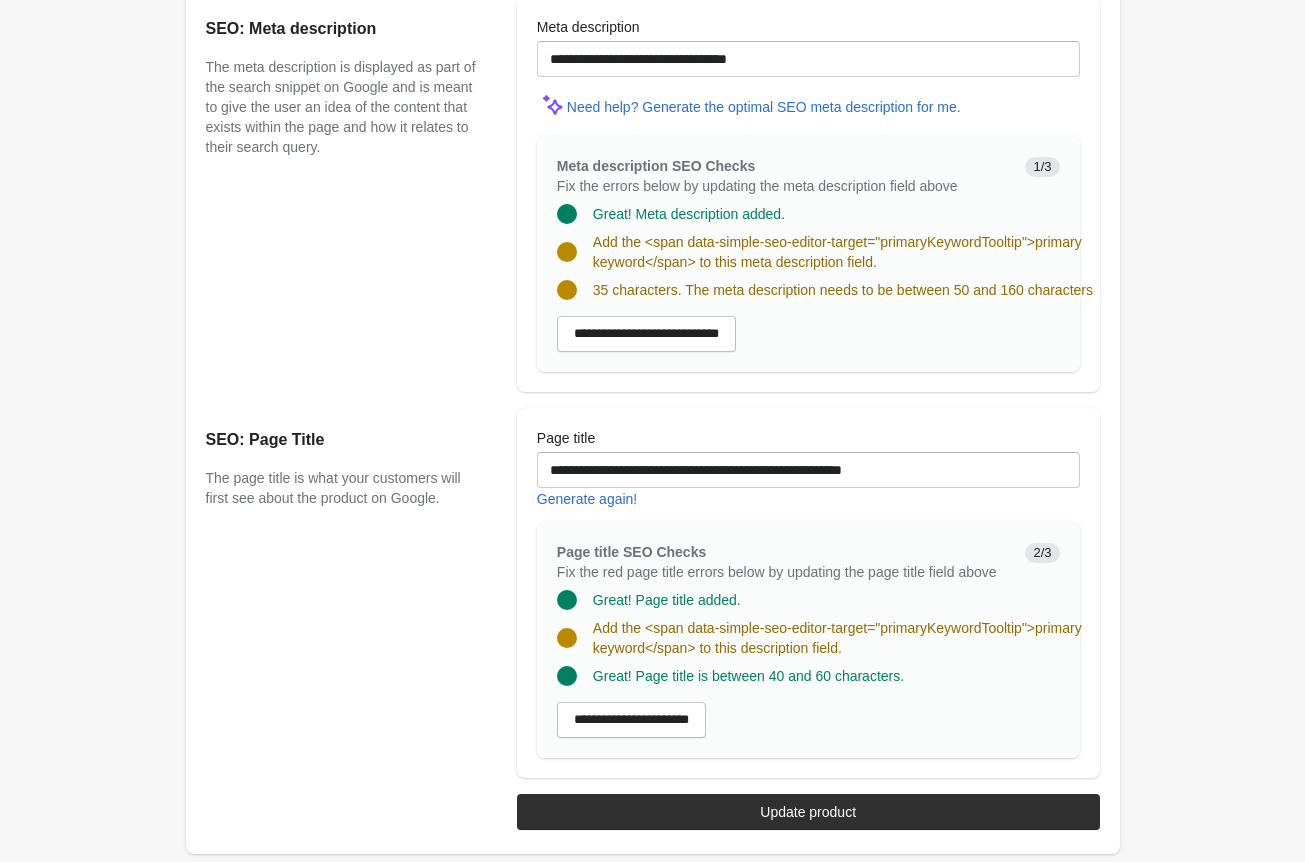 click on "SEO: Page Title" at bounding box center [341, 440] 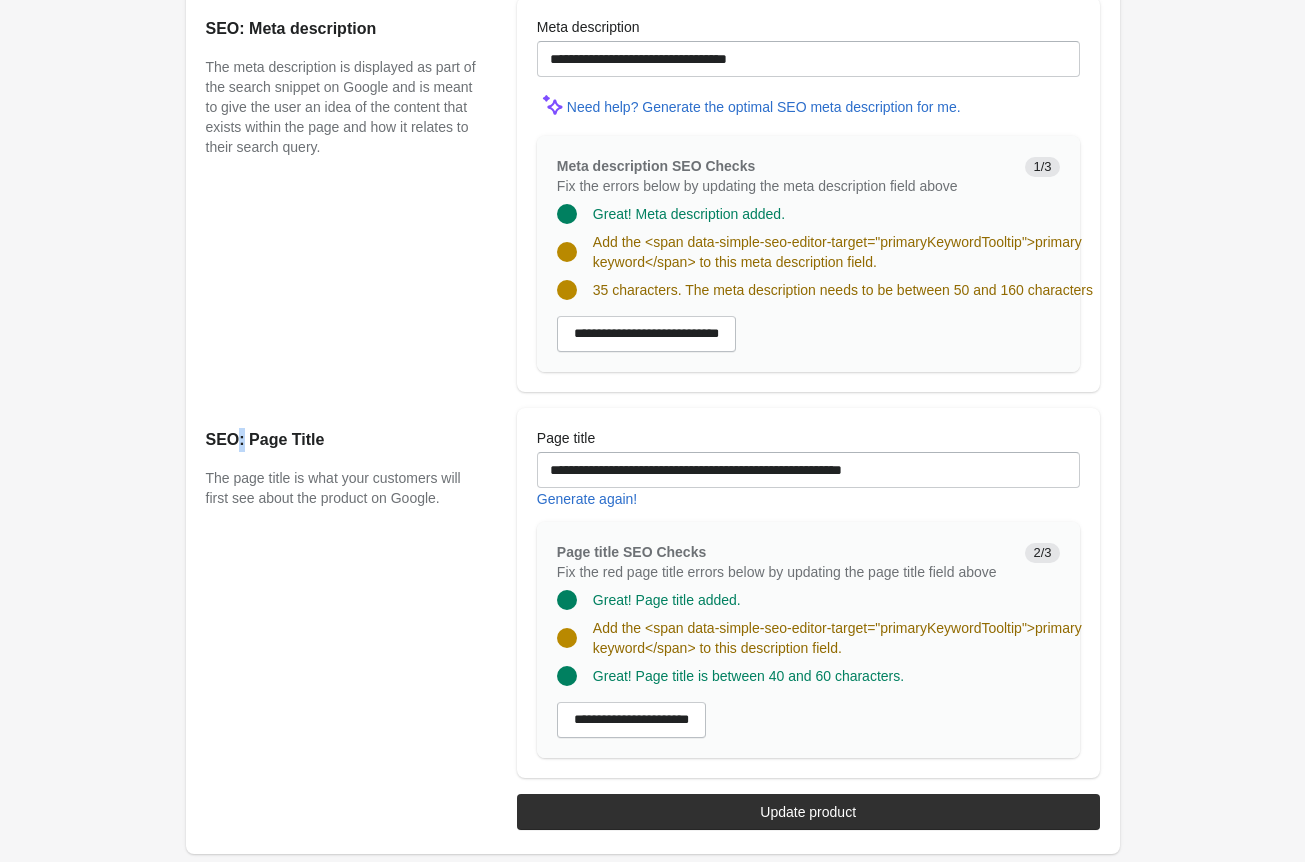 click on "SEO: Page Title" at bounding box center (341, 440) 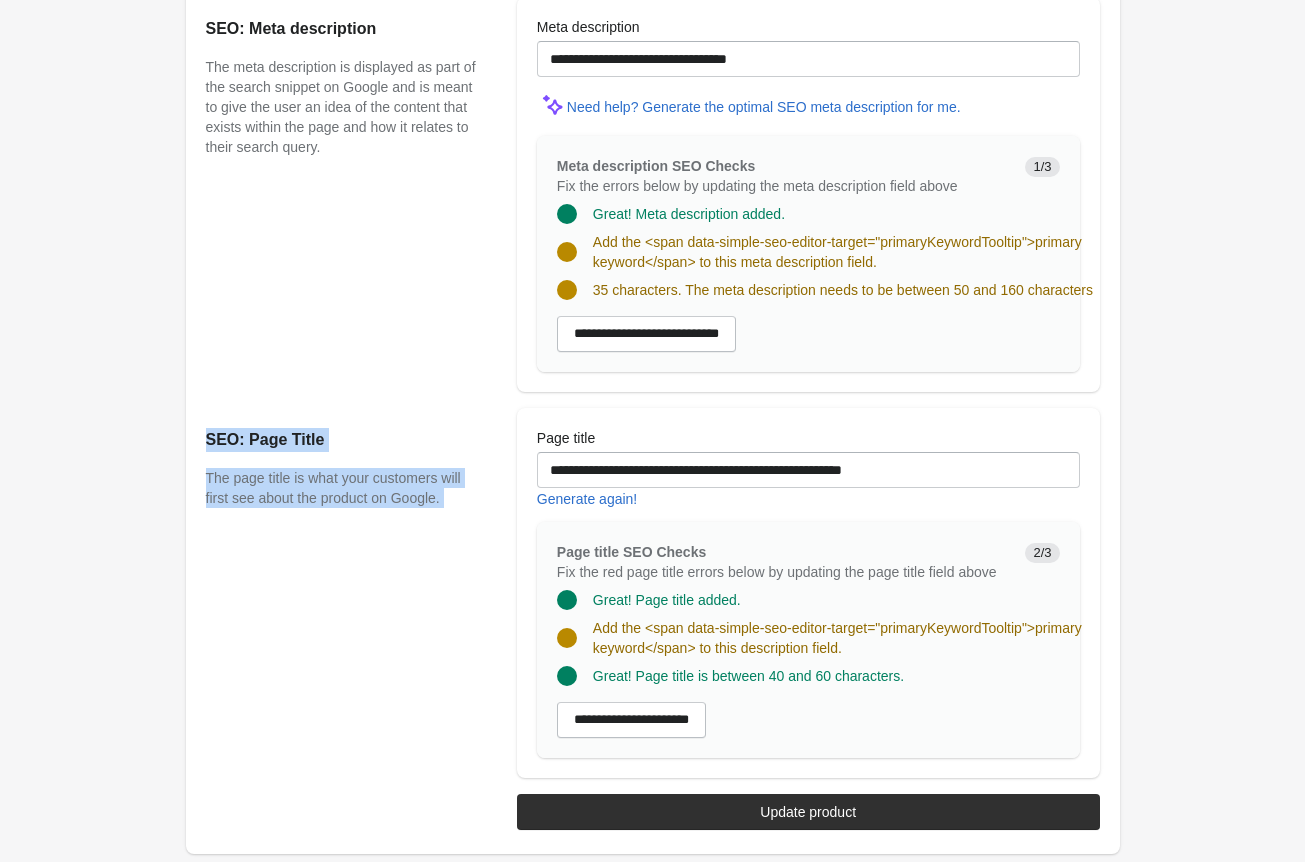 drag, startPoint x: 234, startPoint y: 385, endPoint x: 440, endPoint y: 447, distance: 215.12787 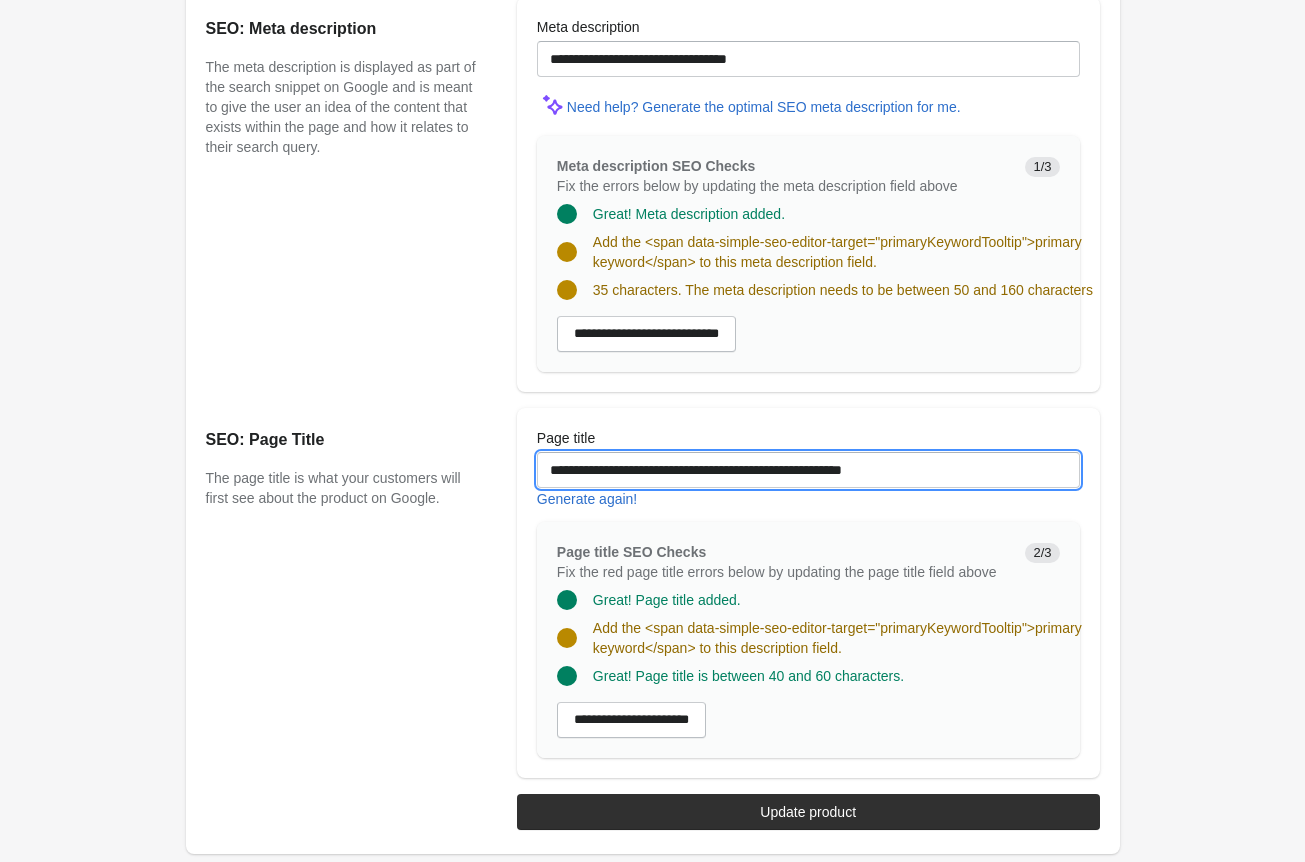 click on "**********" at bounding box center [808, 470] 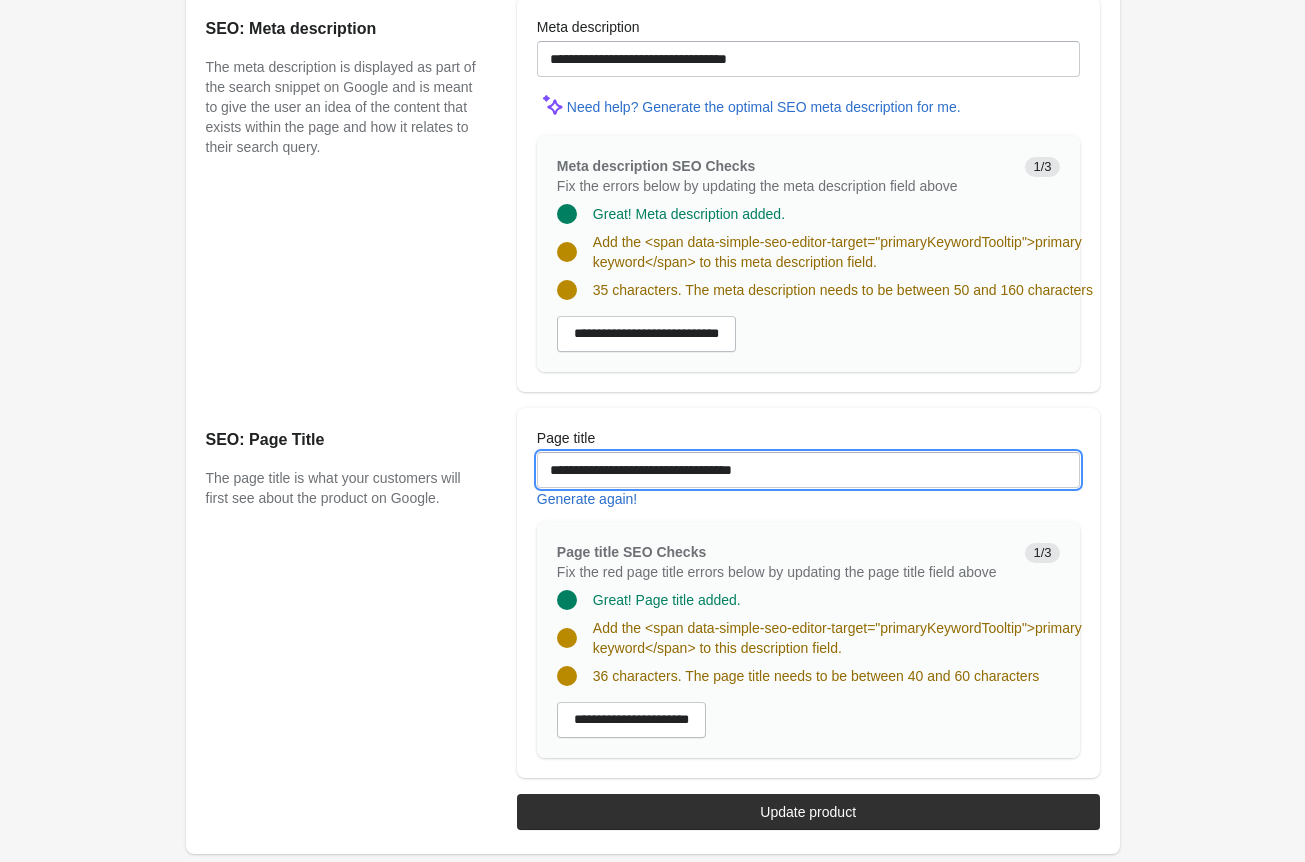 click on "**********" at bounding box center [808, 470] 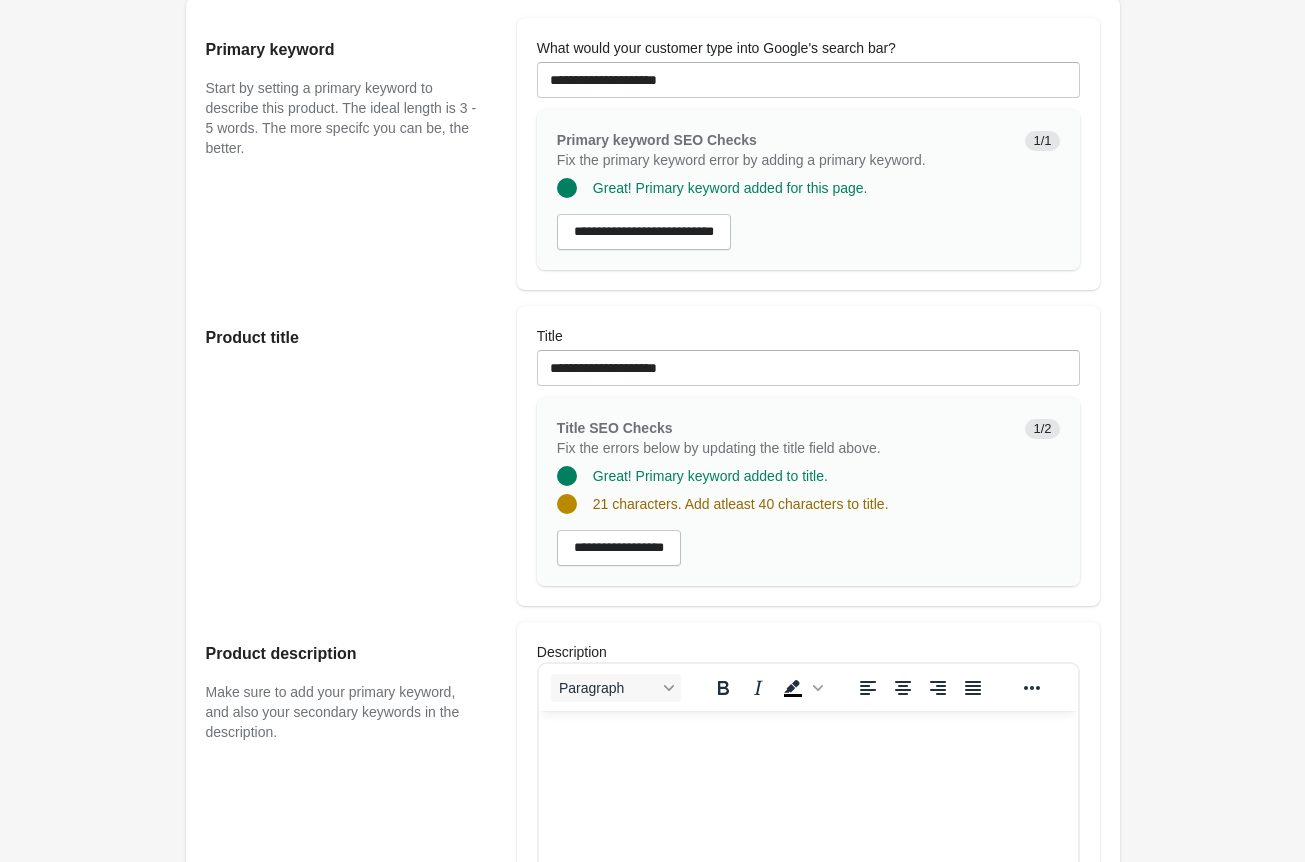 scroll, scrollTop: 0, scrollLeft: 0, axis: both 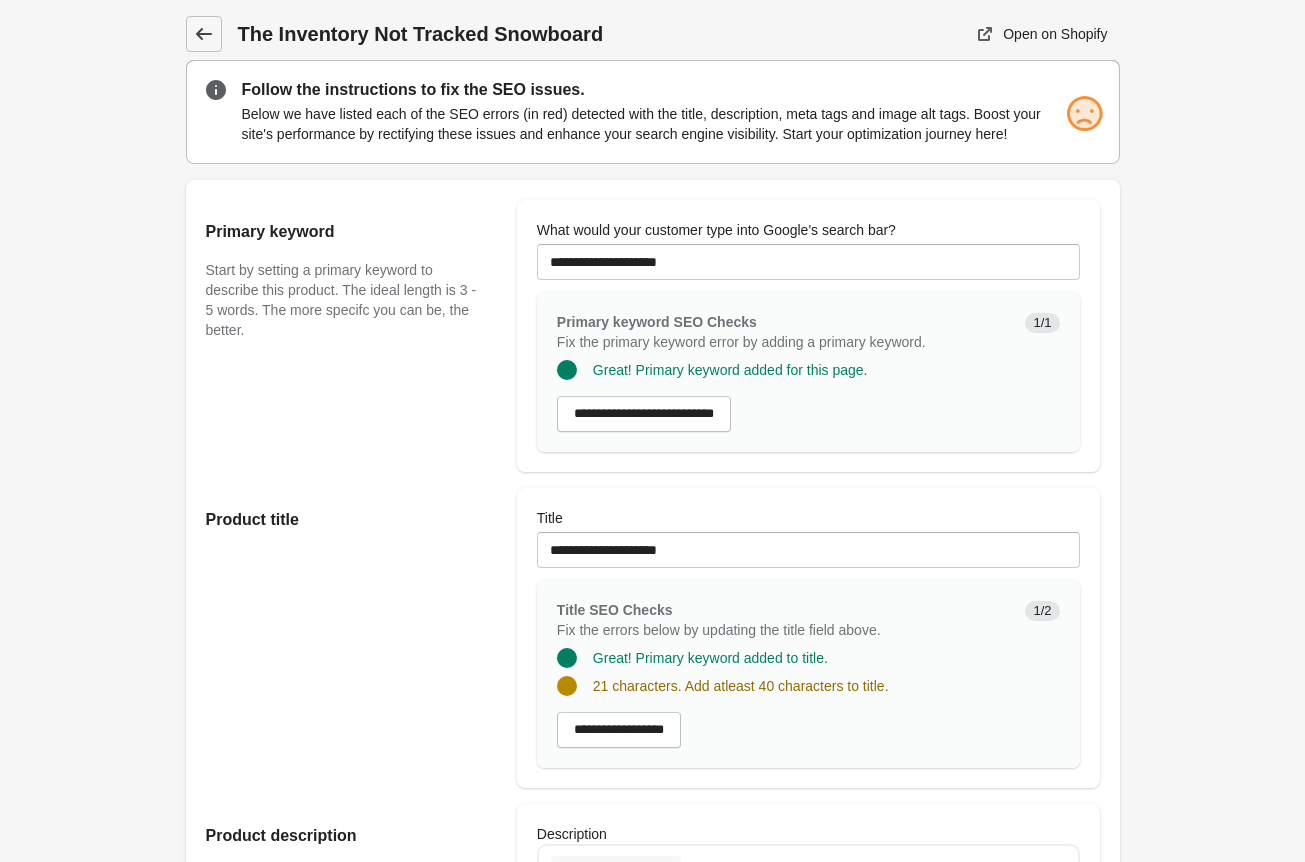 type on "**********" 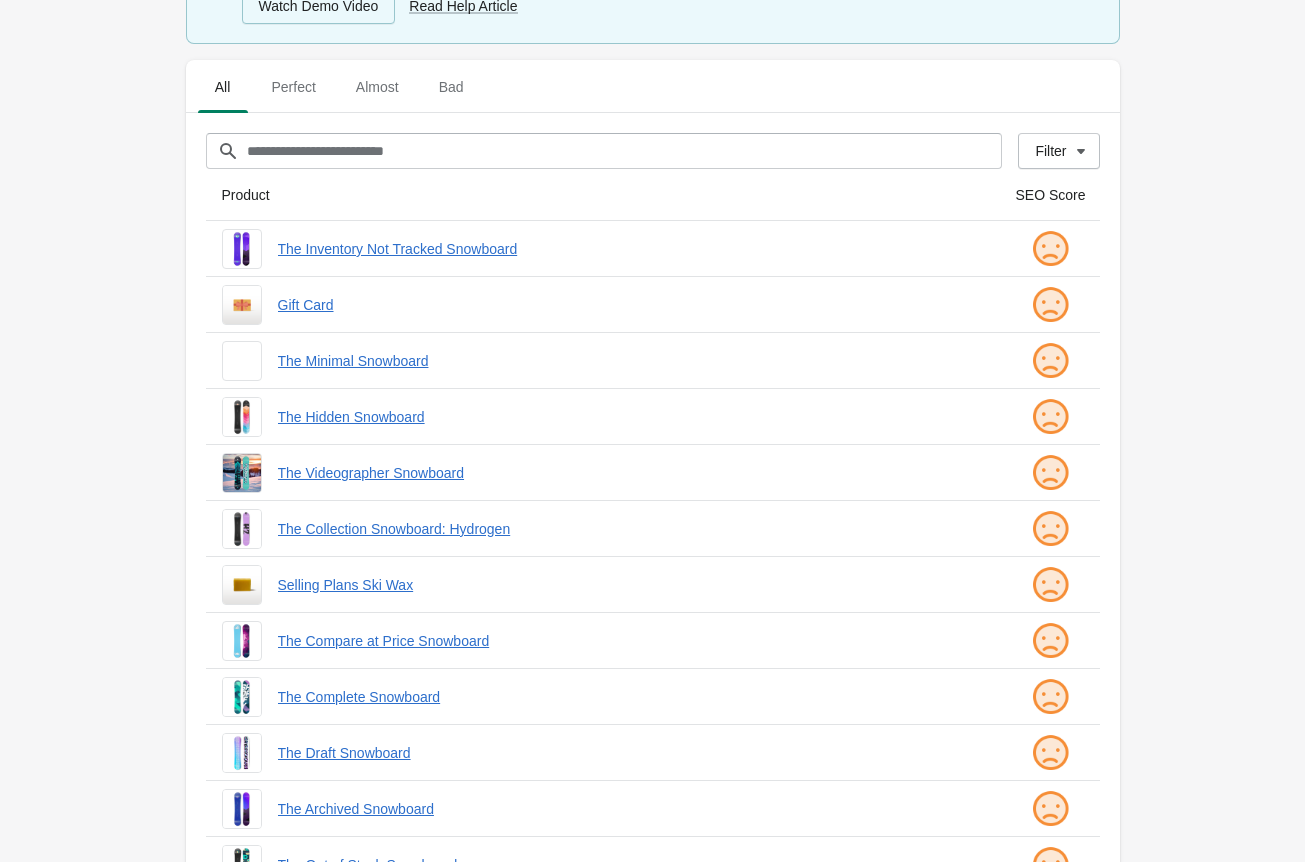 scroll, scrollTop: 550, scrollLeft: 0, axis: vertical 